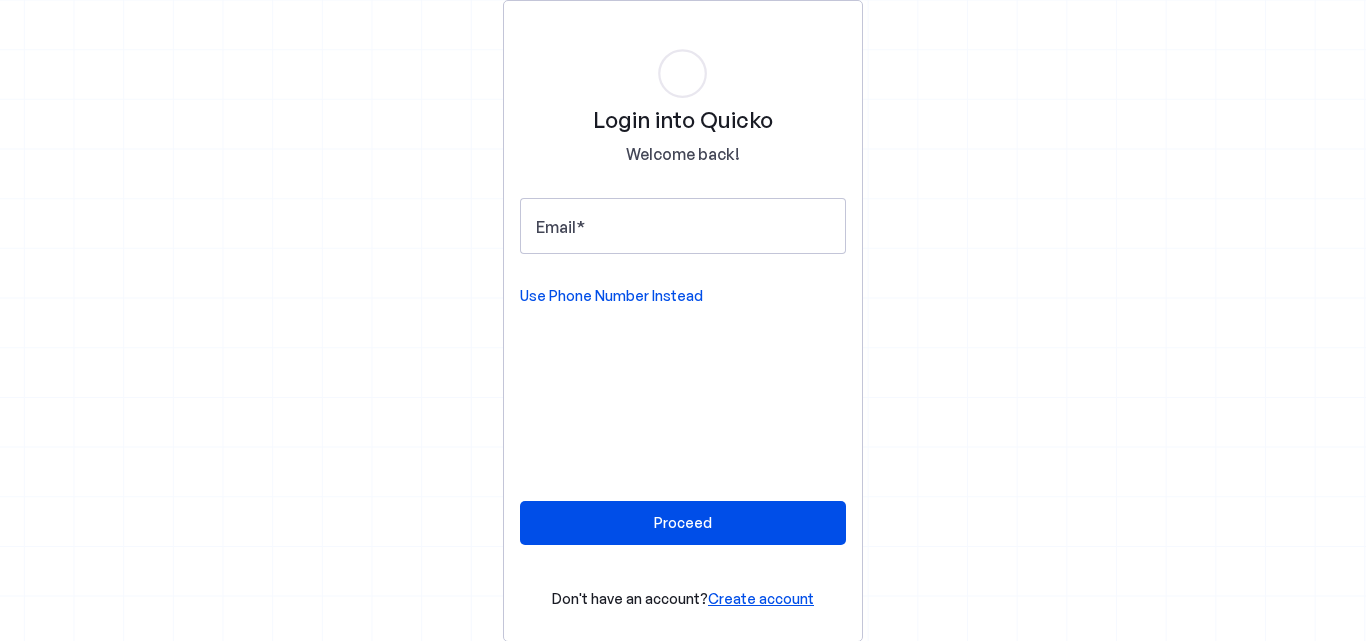scroll, scrollTop: 0, scrollLeft: 0, axis: both 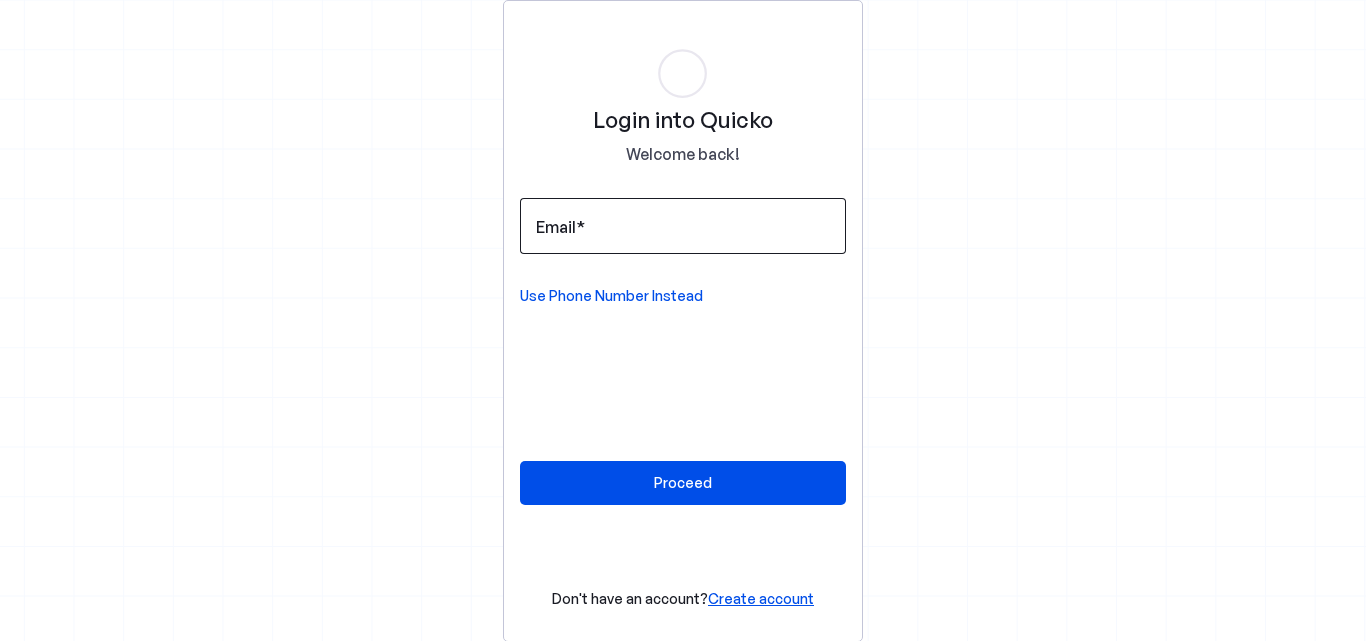 click at bounding box center [683, 226] 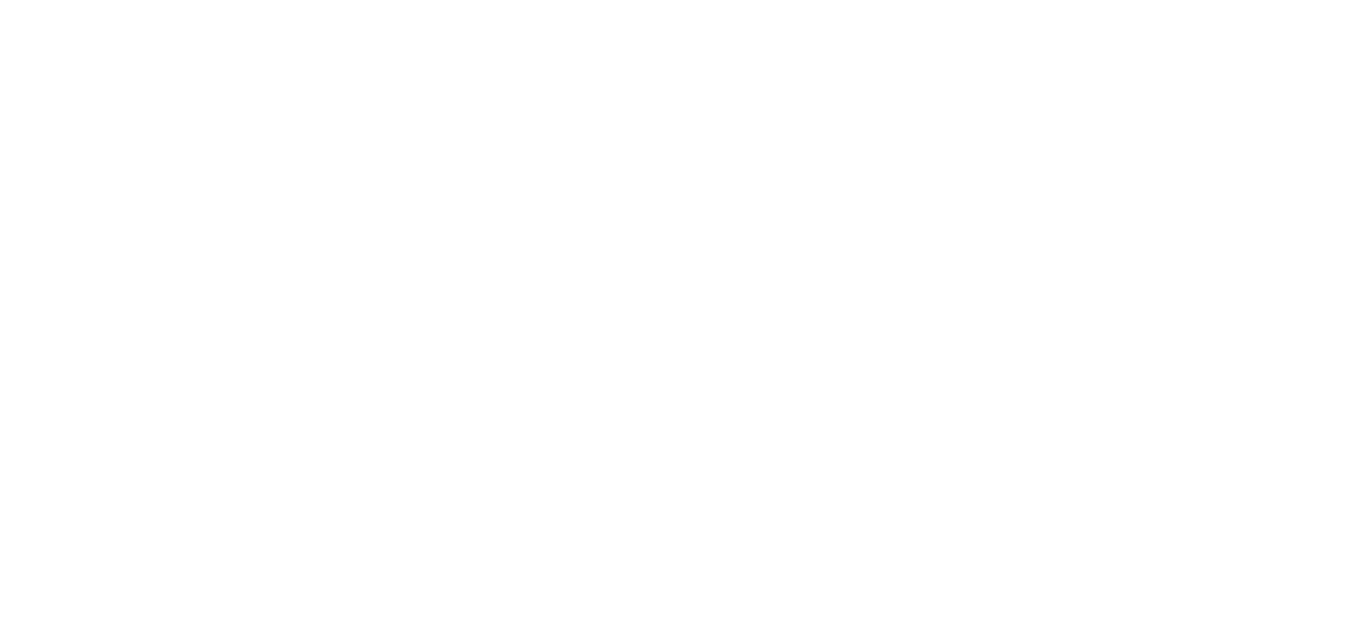 scroll, scrollTop: 0, scrollLeft: 0, axis: both 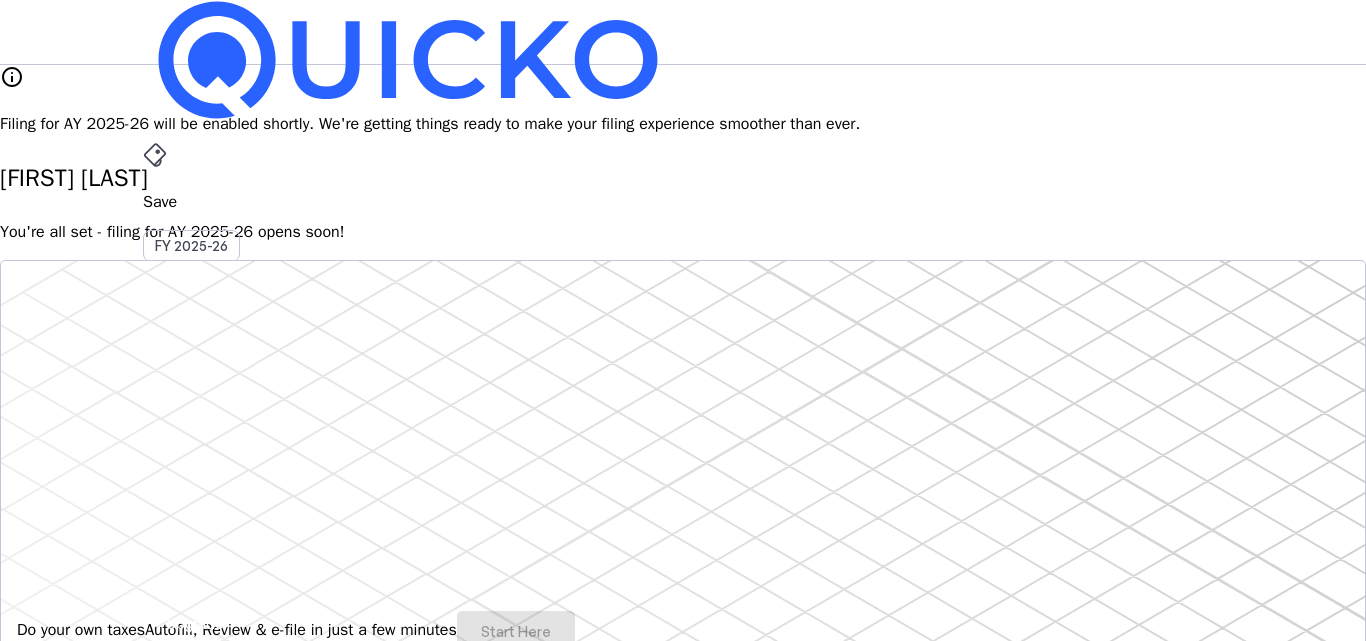 click on "More" at bounding box center (683, 496) 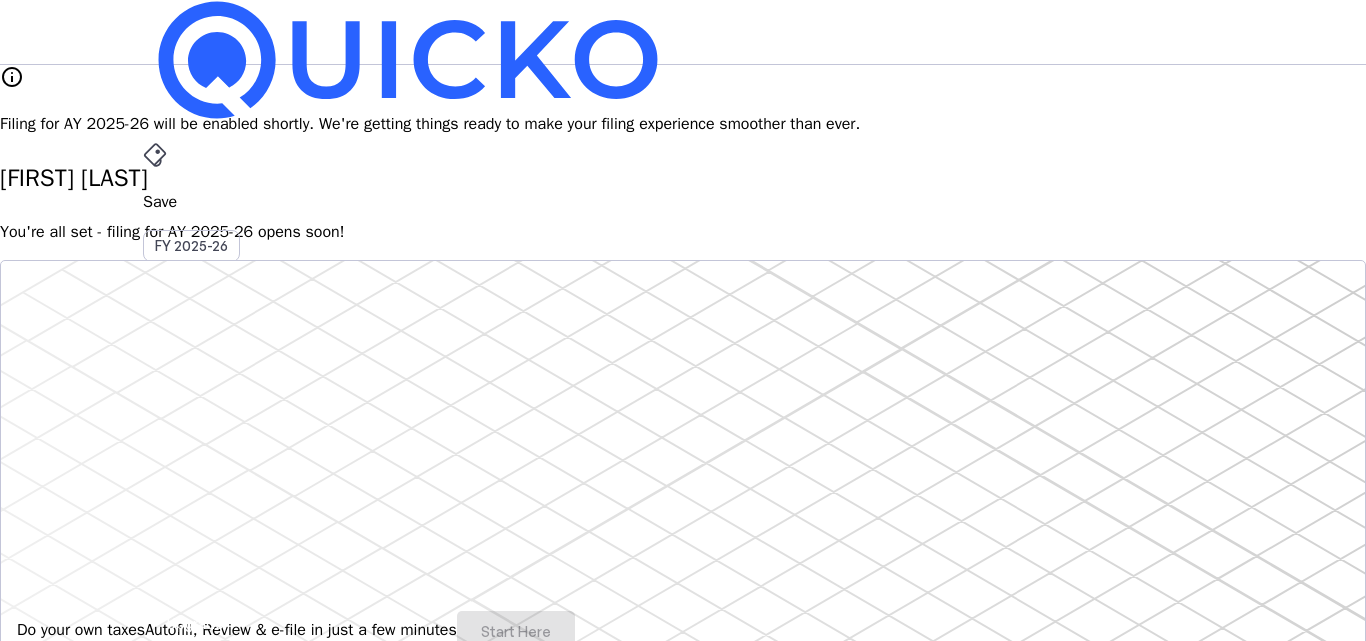click at bounding box center [195, 623] 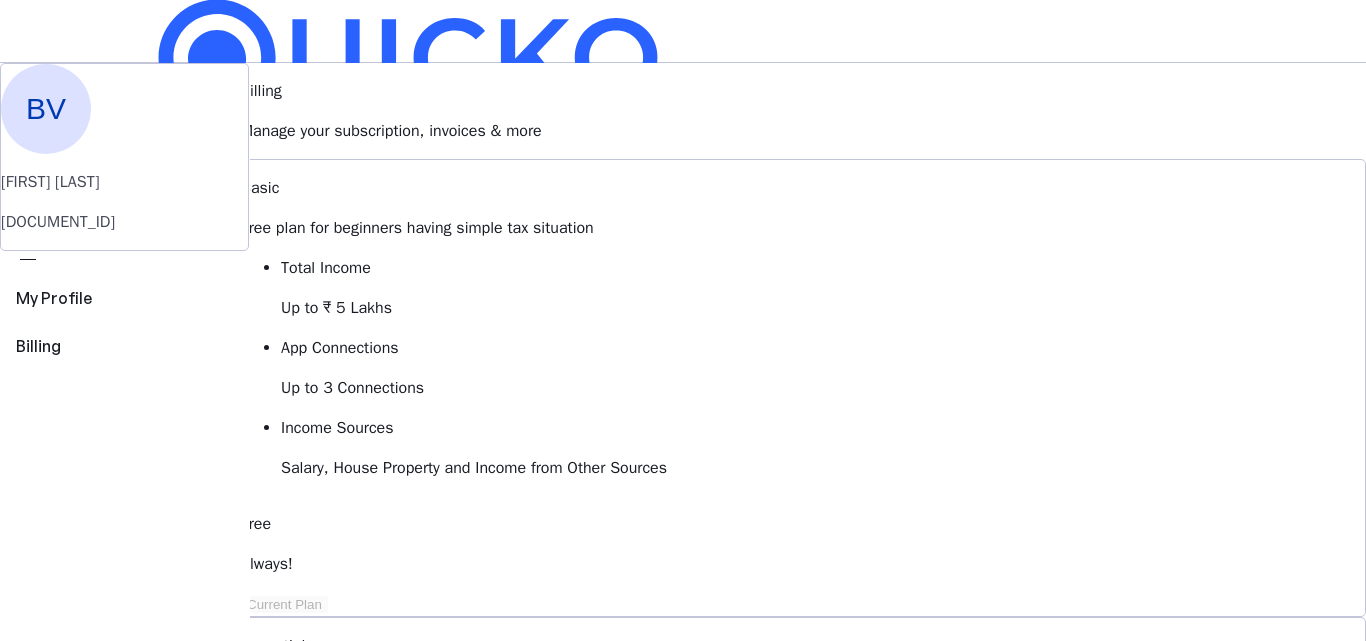 scroll, scrollTop: 0, scrollLeft: 0, axis: both 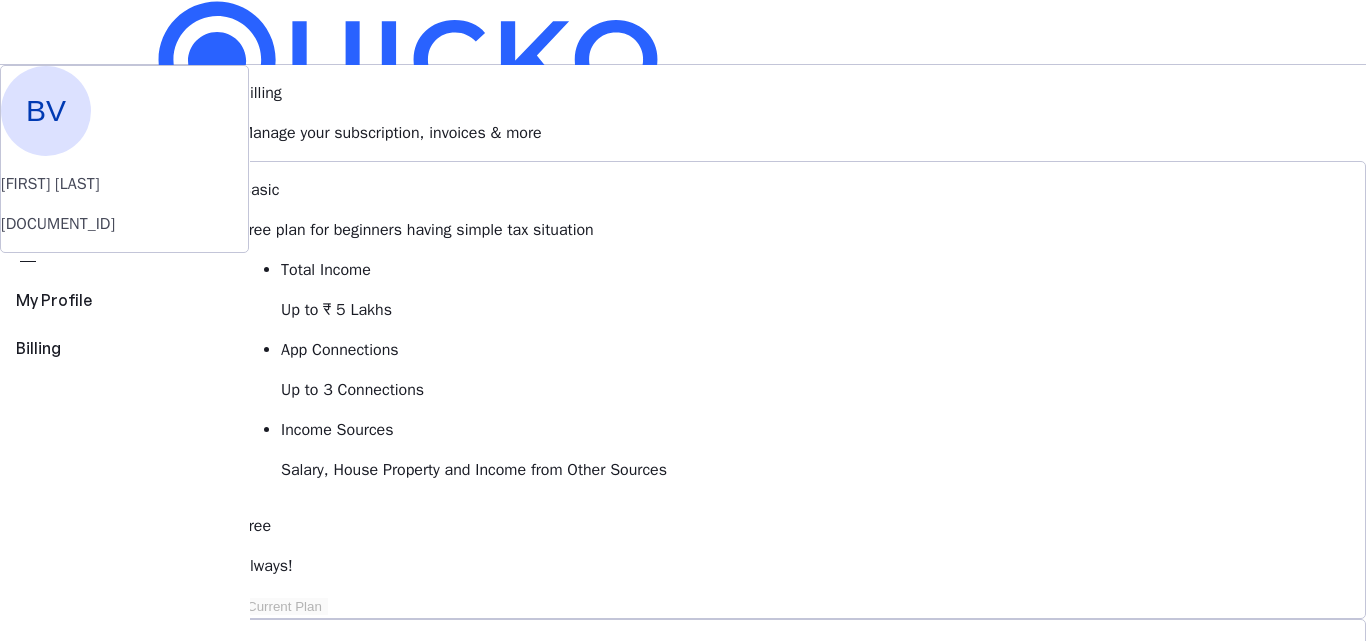 click on "Save" at bounding box center (683, 202) 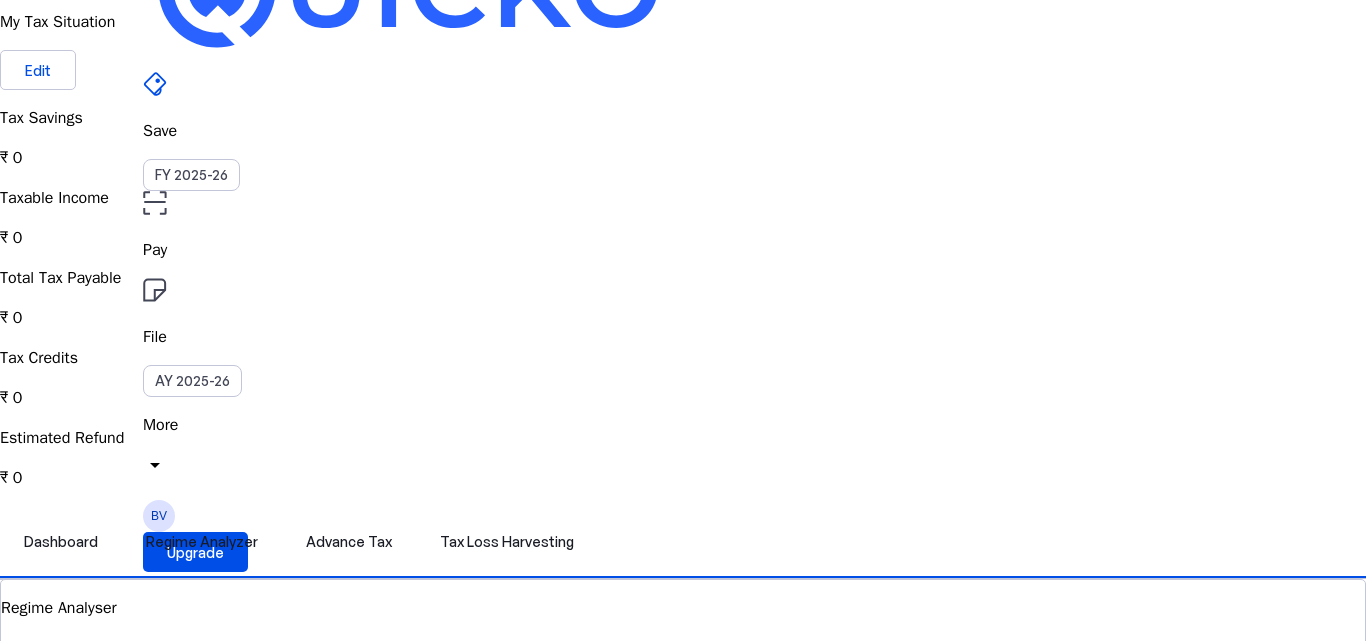 scroll, scrollTop: 0, scrollLeft: 0, axis: both 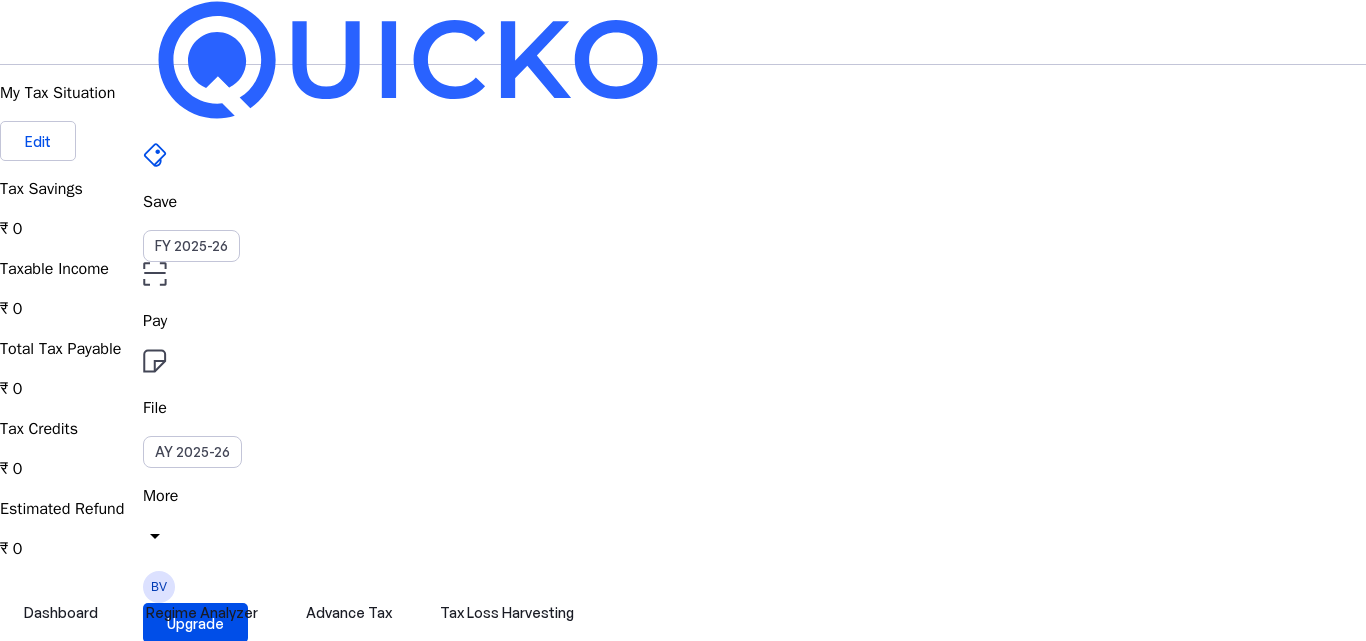 click on "More" at bounding box center (683, 496) 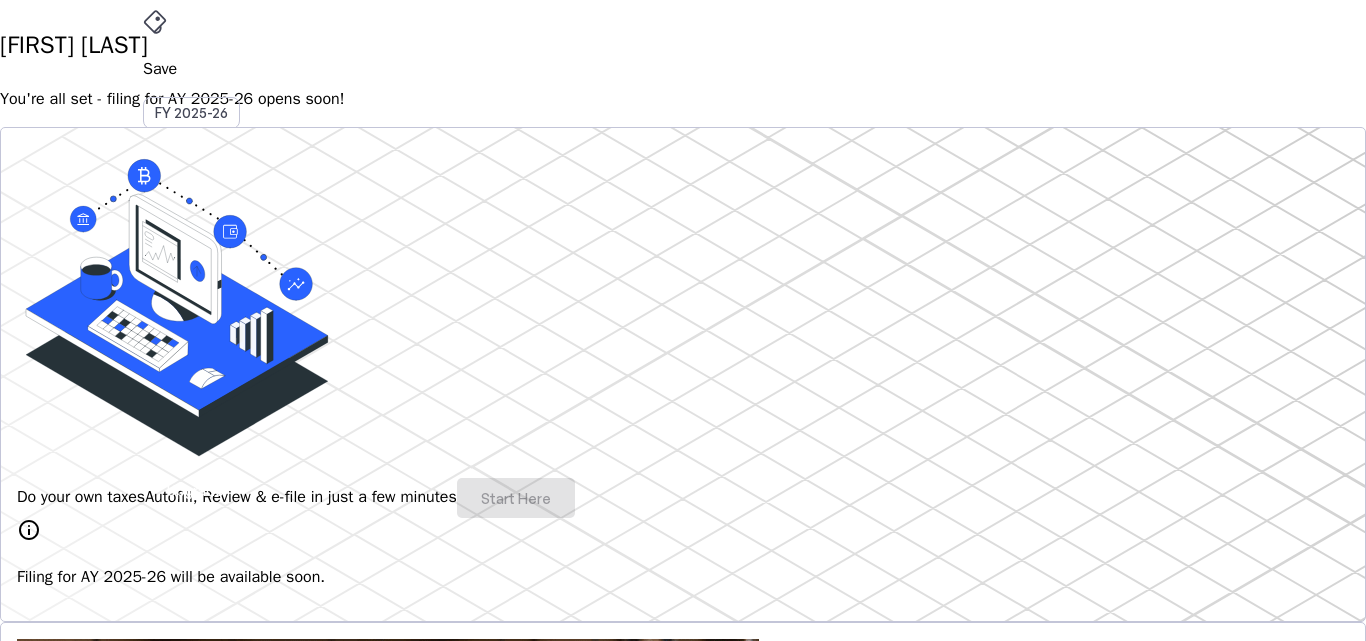 scroll, scrollTop: 300, scrollLeft: 0, axis: vertical 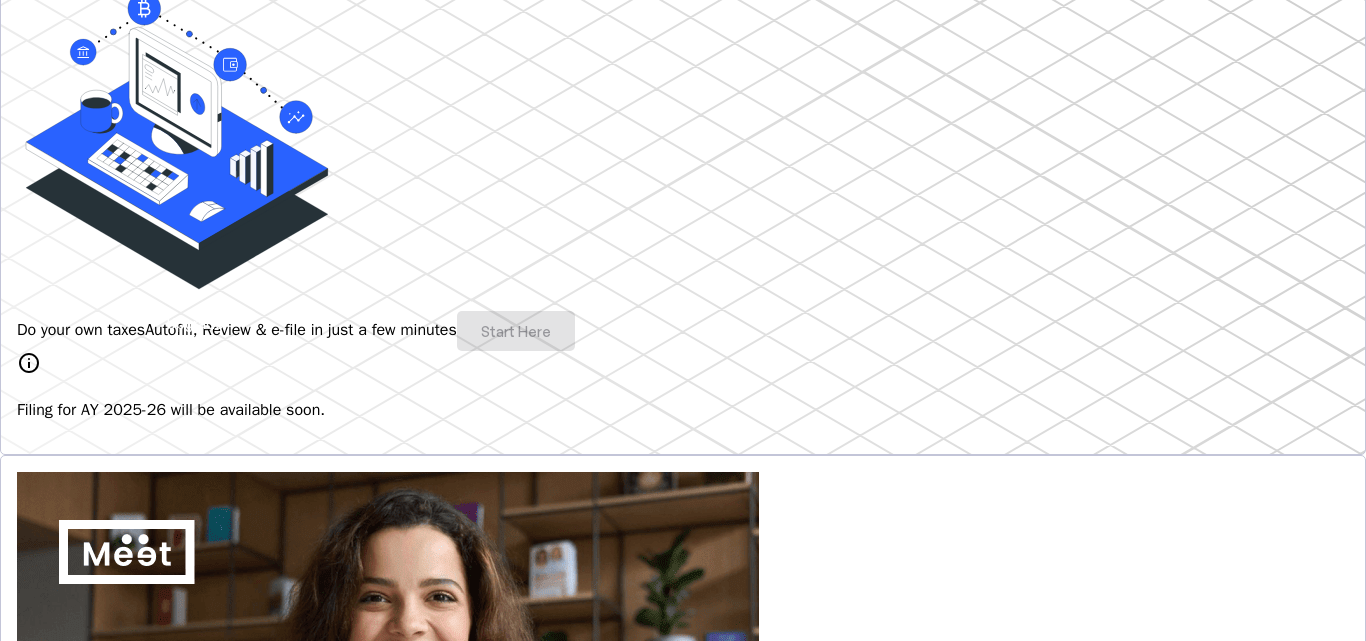 click on "Explore" at bounding box center [67, 1050] 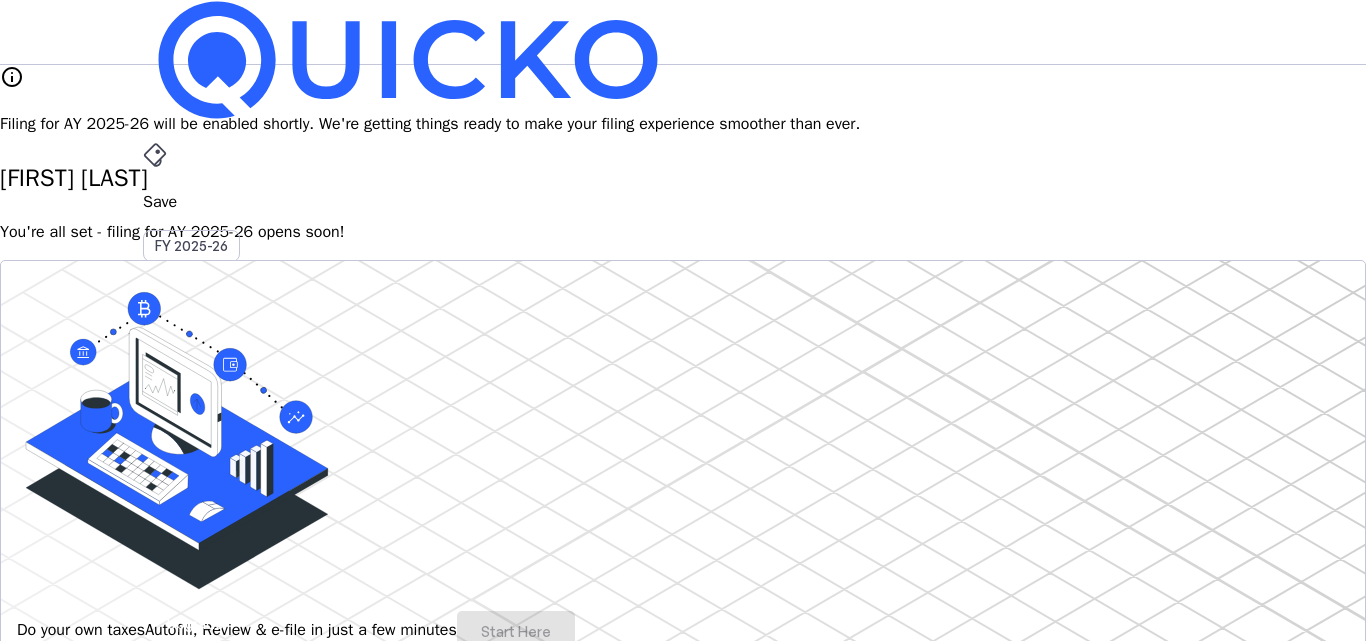 click on "arrow_drop_down" at bounding box center [155, 536] 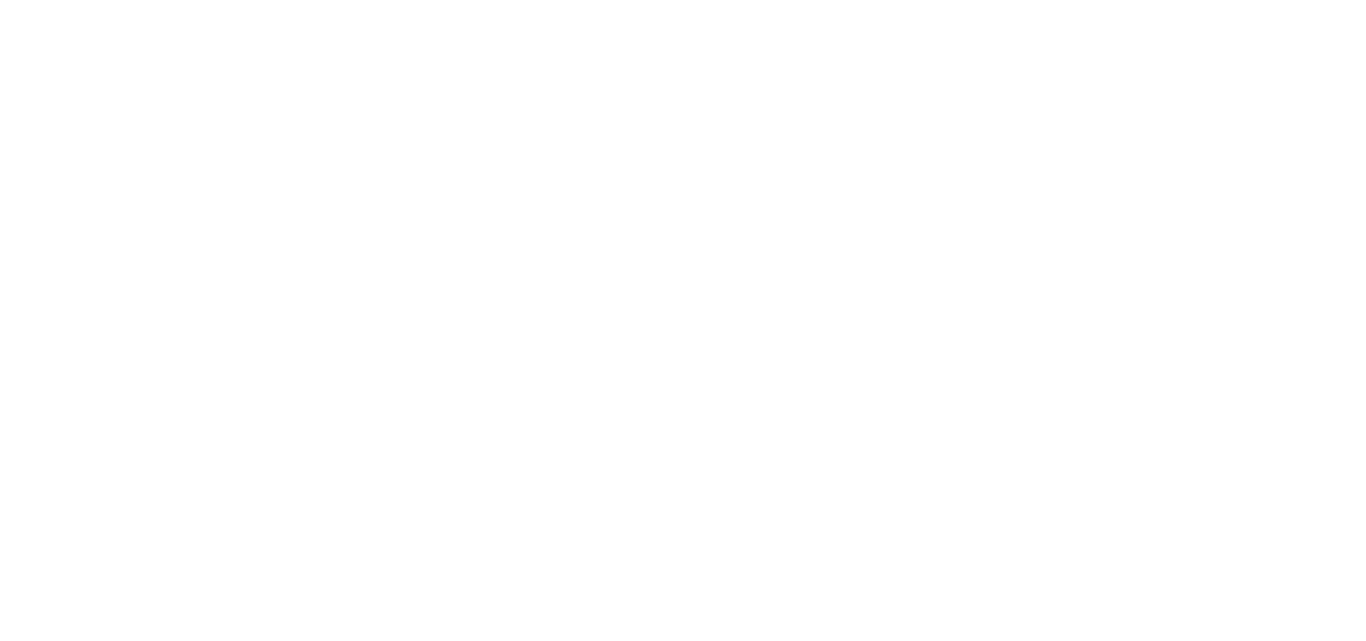 scroll, scrollTop: 0, scrollLeft: 0, axis: both 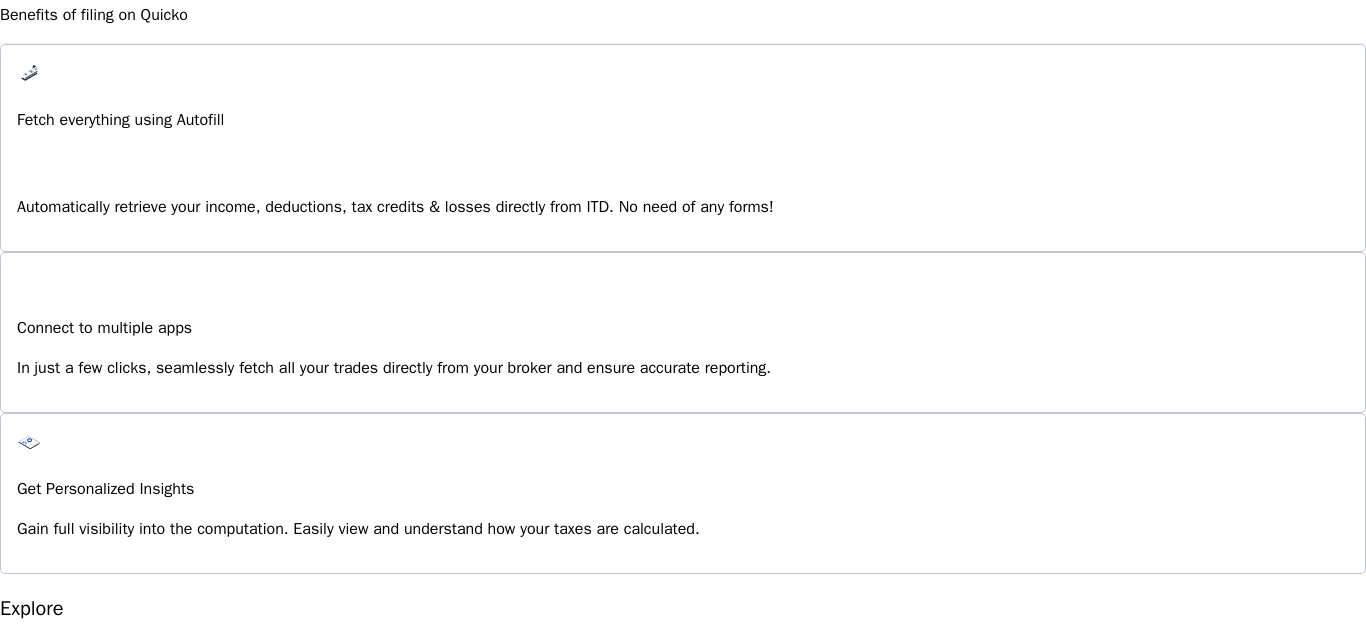 click on "Explore" at bounding box center [51, 1093] 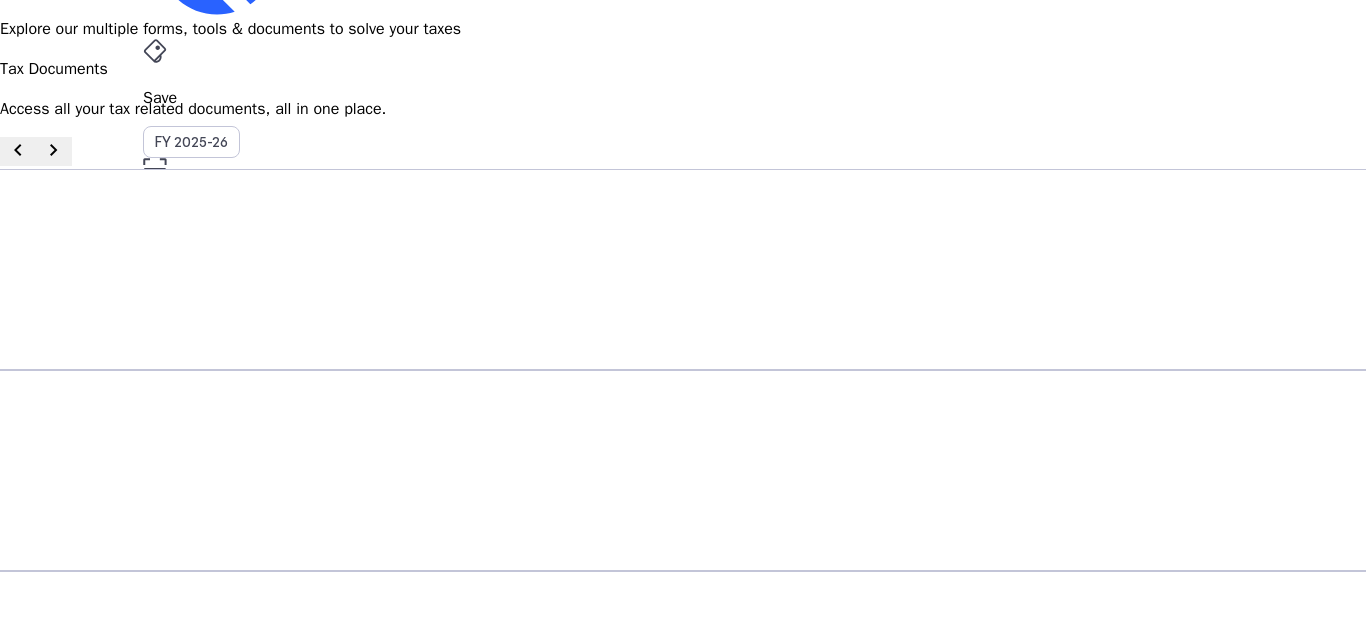 scroll, scrollTop: 0, scrollLeft: 0, axis: both 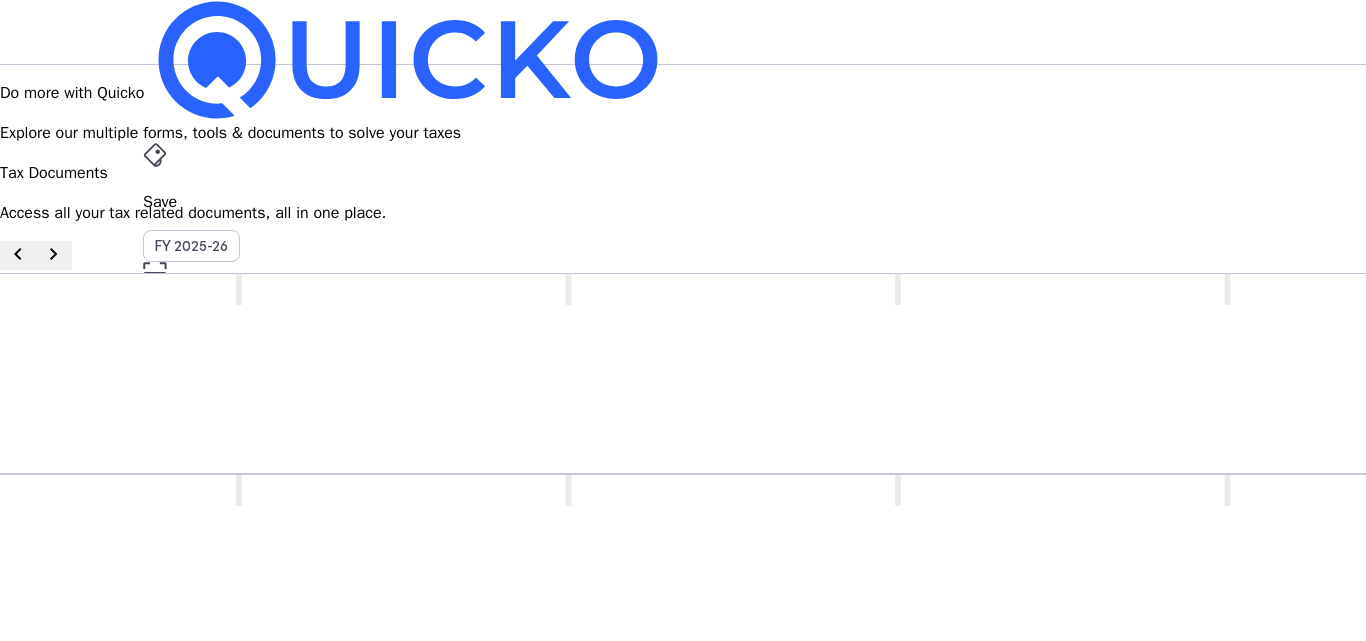click on "Tax Documents" at bounding box center (683, 496) 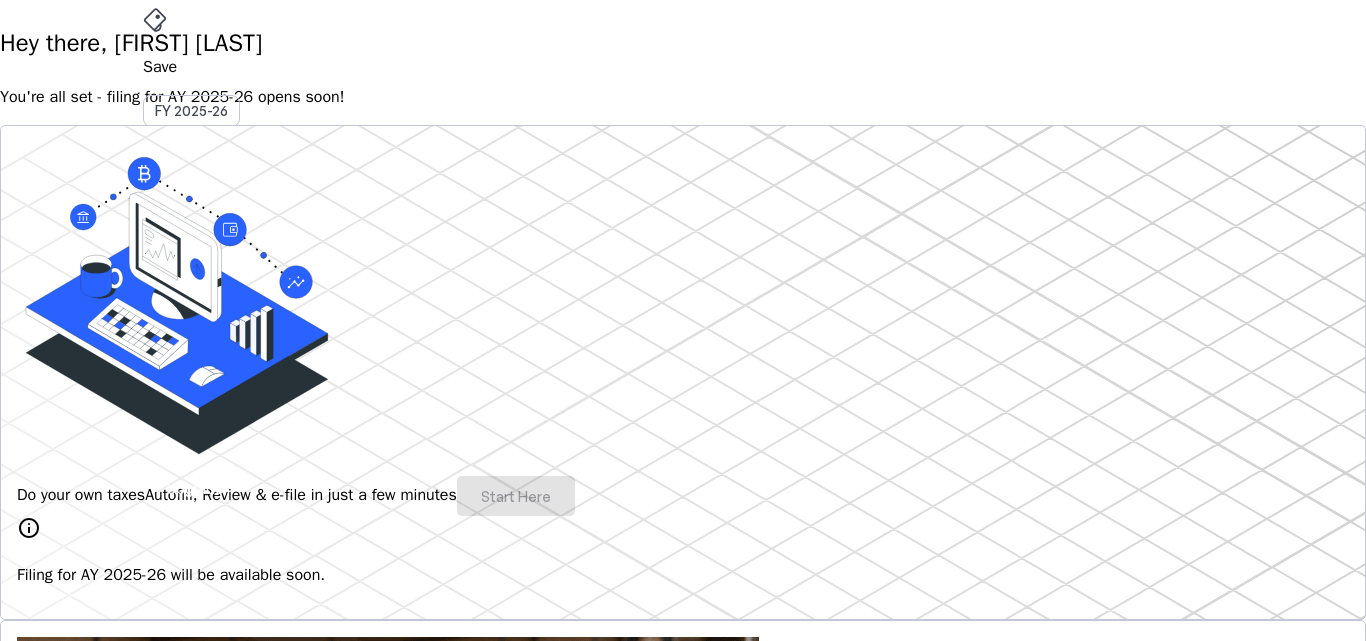 scroll, scrollTop: 100, scrollLeft: 0, axis: vertical 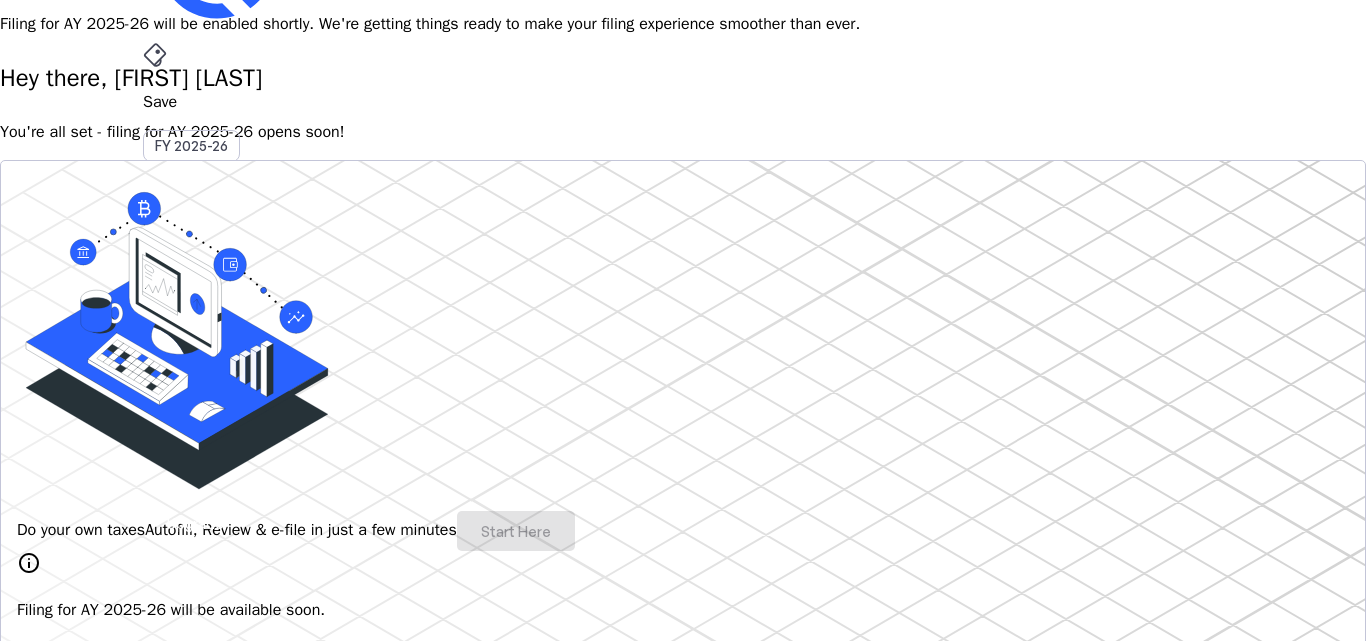 click on "Do your own taxes   Autofill, Review & e-file in just a few minutes   Start Here" at bounding box center [683, 531] 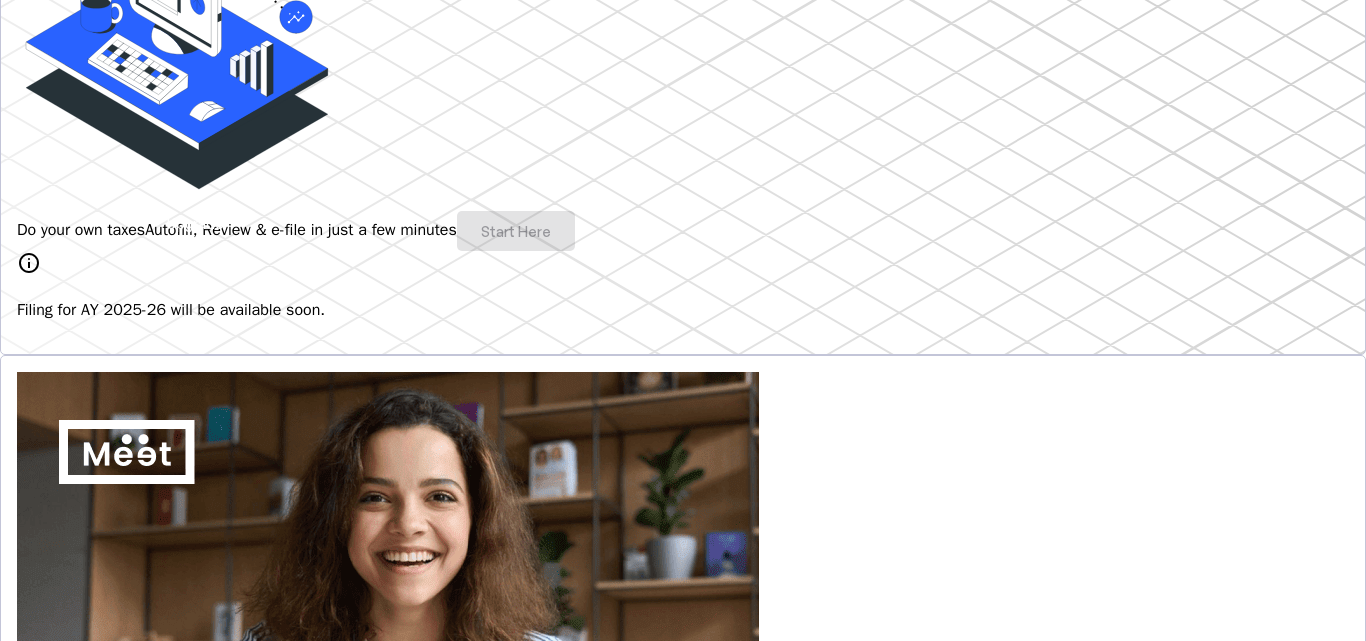 scroll, scrollTop: 0, scrollLeft: 0, axis: both 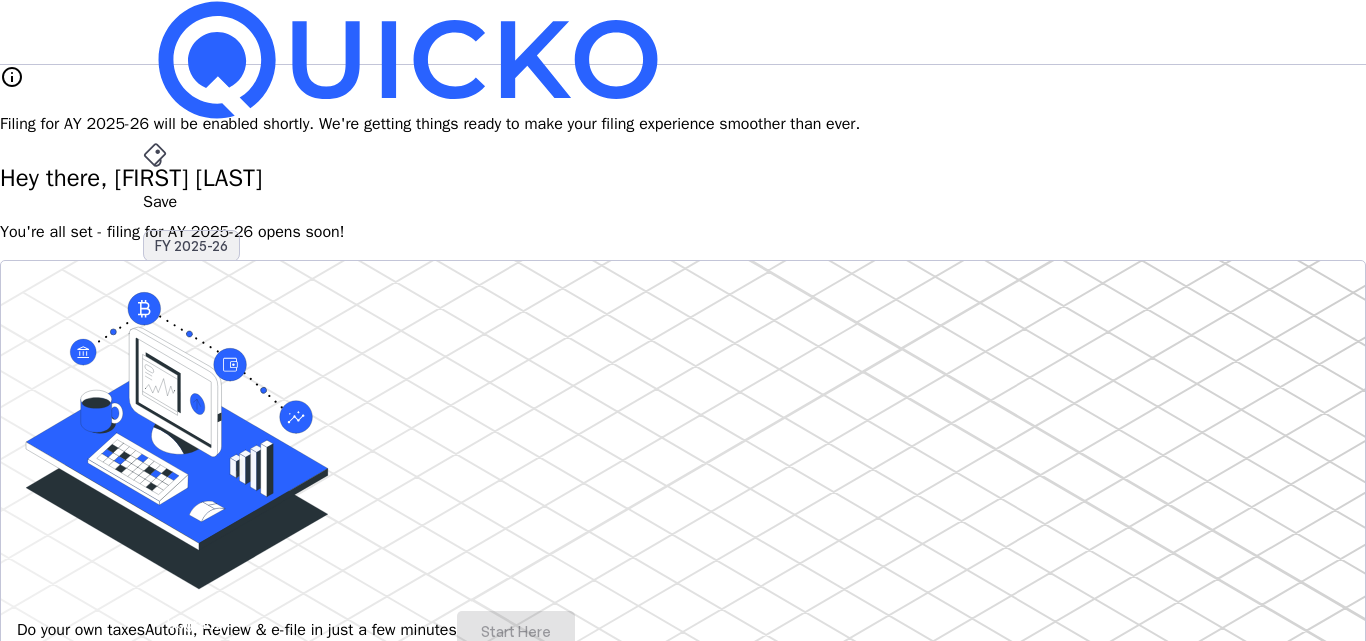 click on "FY 2025-26" at bounding box center (191, 246) 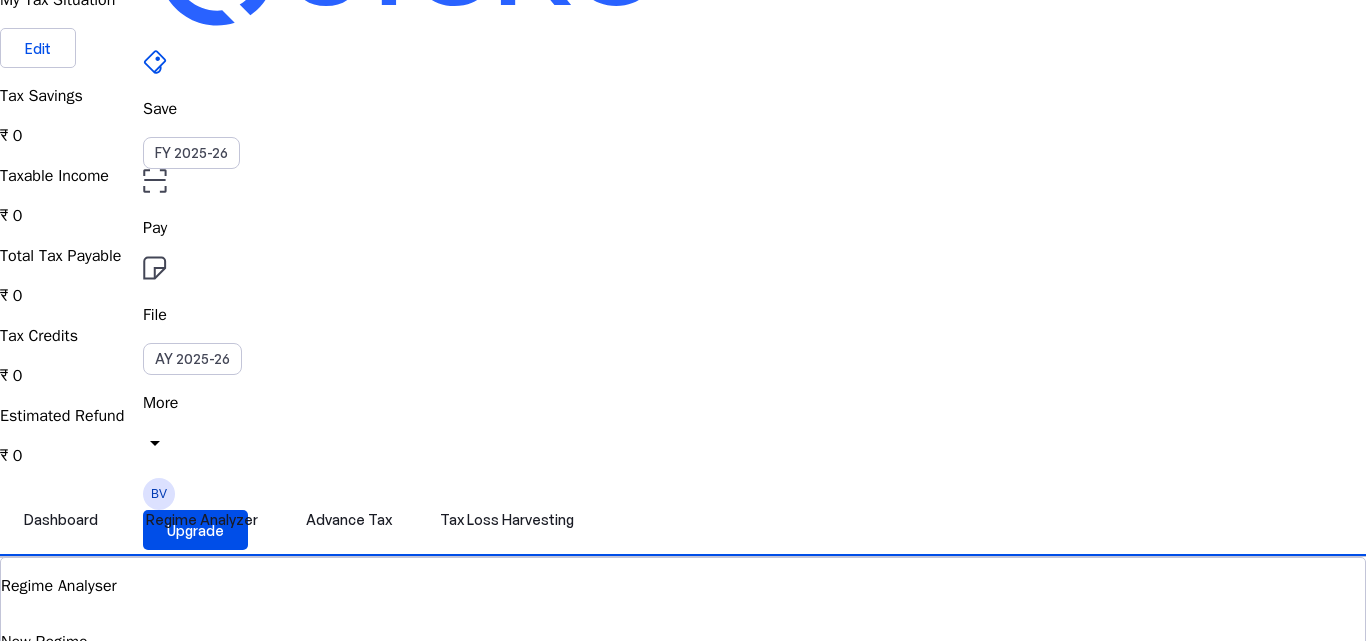 scroll, scrollTop: 0, scrollLeft: 0, axis: both 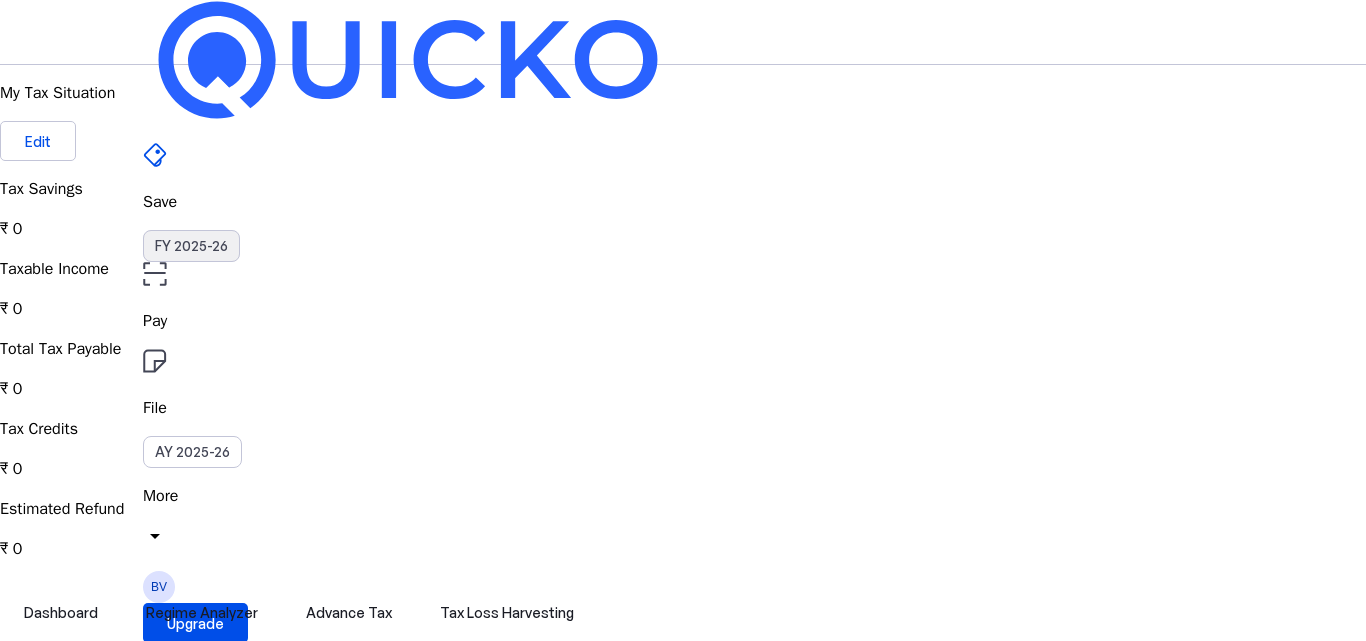 click on "FY 2025-26" at bounding box center [191, 246] 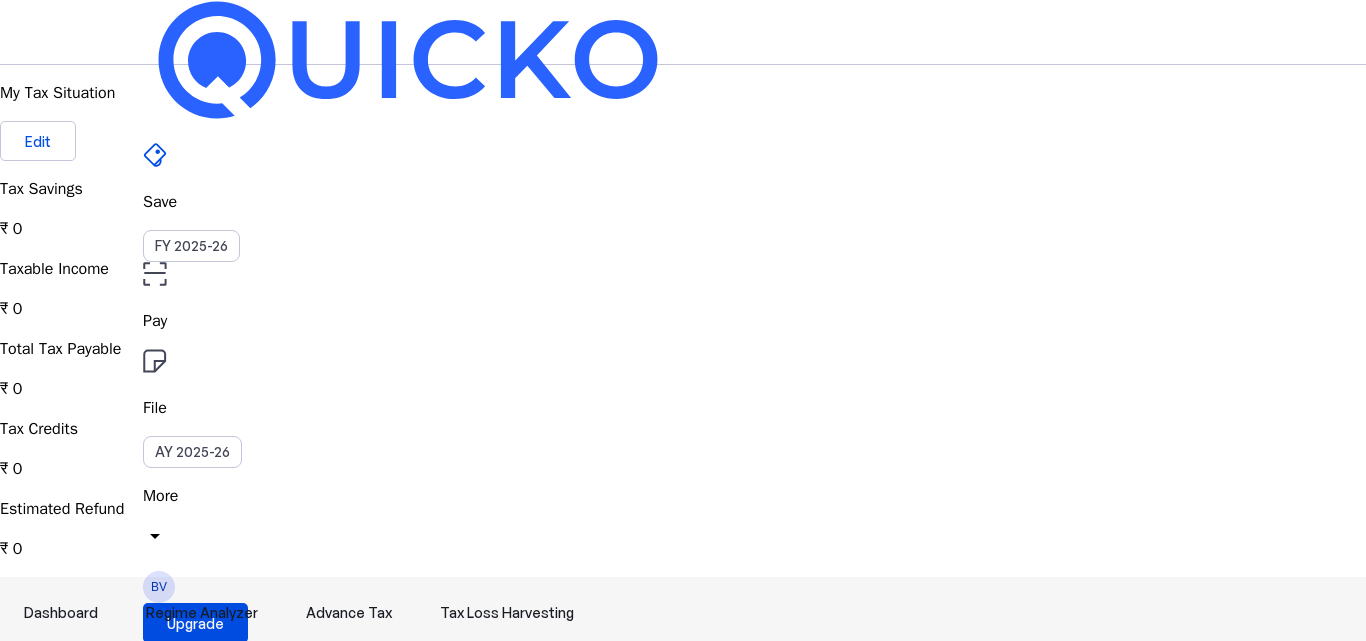 click on "Dashboard" at bounding box center (61, 613) 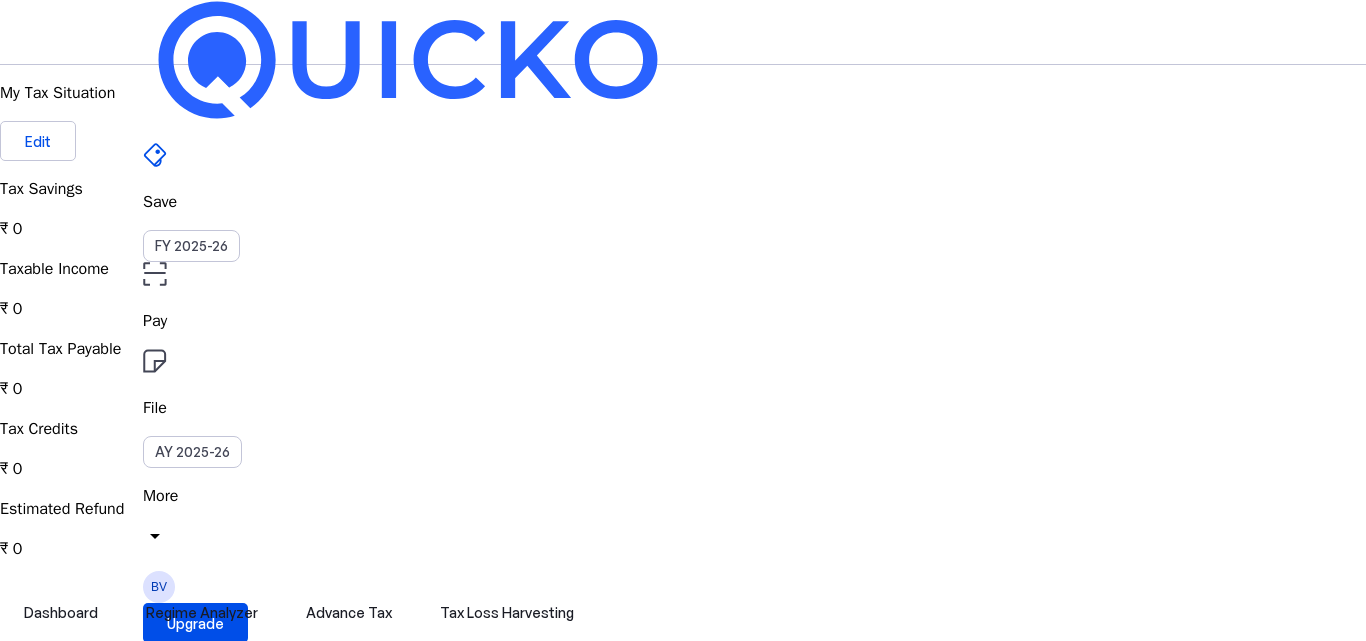 click on "Save FY 2025-26 Pay File AY 2025-26 More arrow_drop_down BV Upgrade" at bounding box center [683, 32] 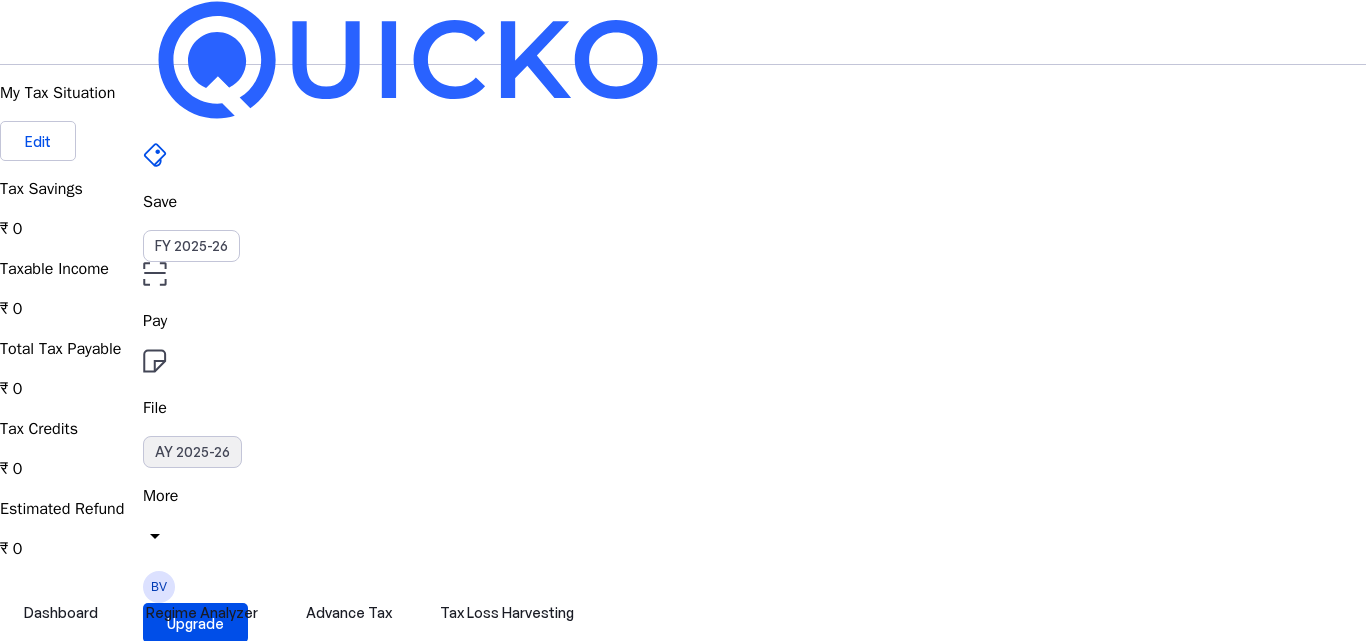click on "AY 2025-26" at bounding box center (192, 452) 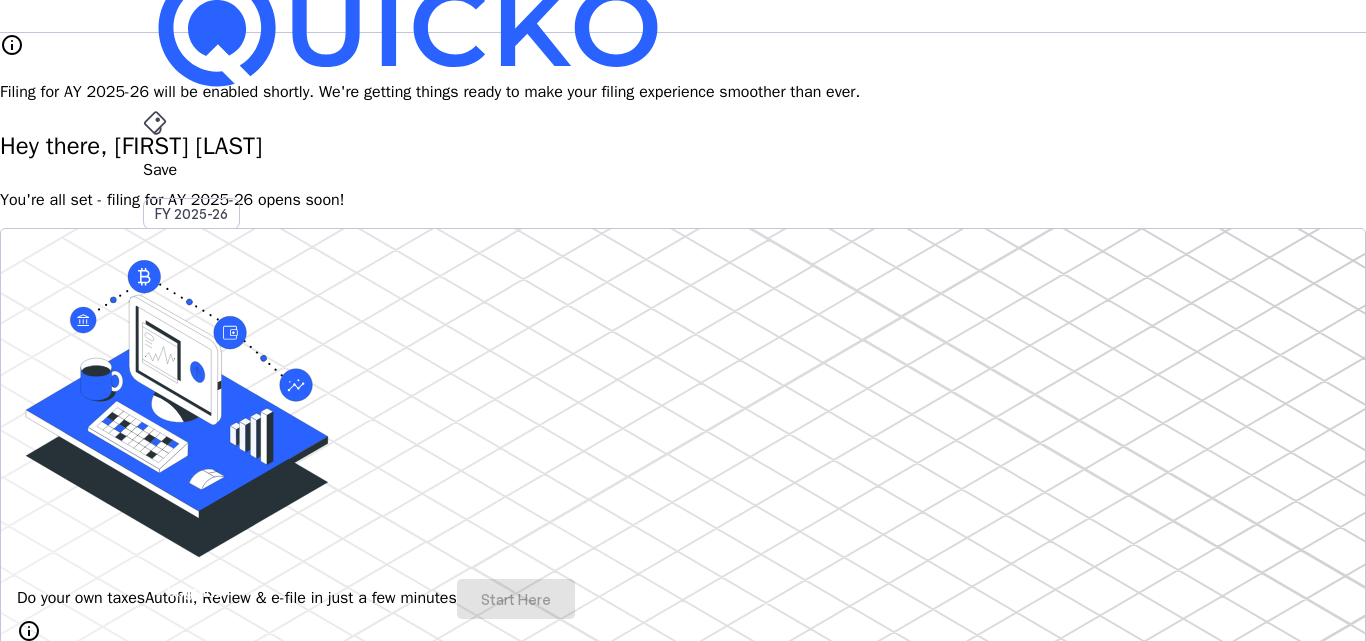 scroll, scrollTop: 0, scrollLeft: 0, axis: both 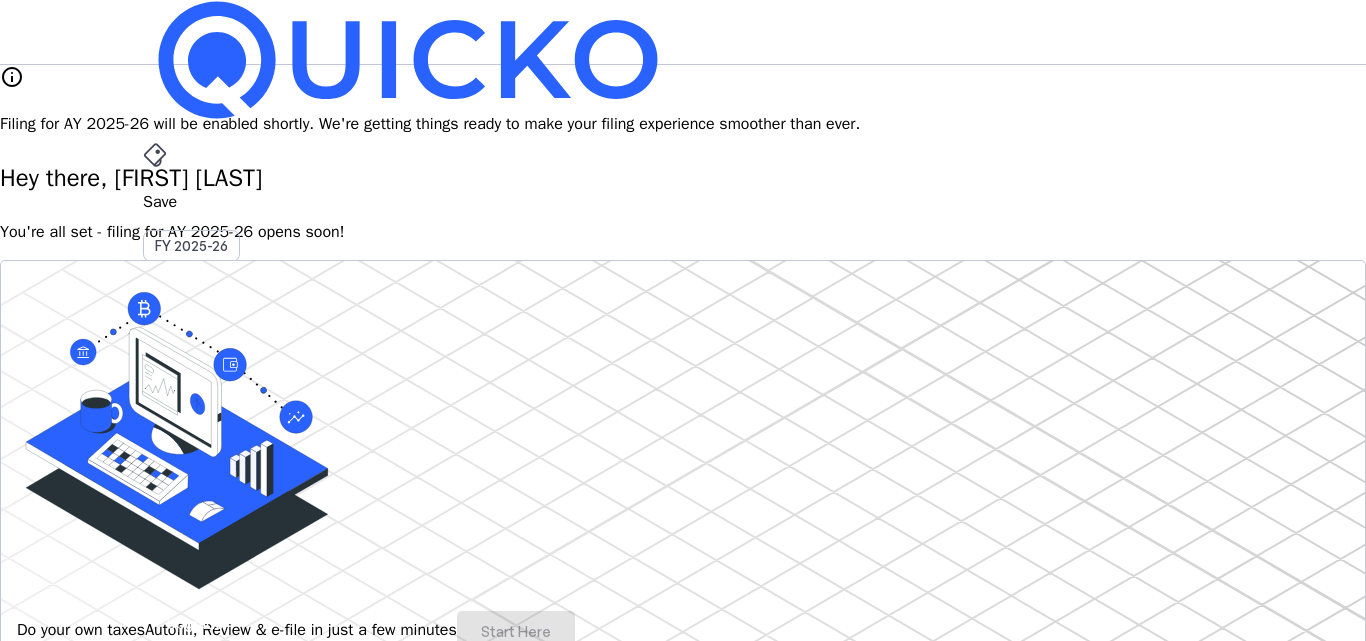 click on "Filing for AY 2025-26 will be enabled shortly. We're getting things ready to make your filing experience smoother than ever." at bounding box center [683, 124] 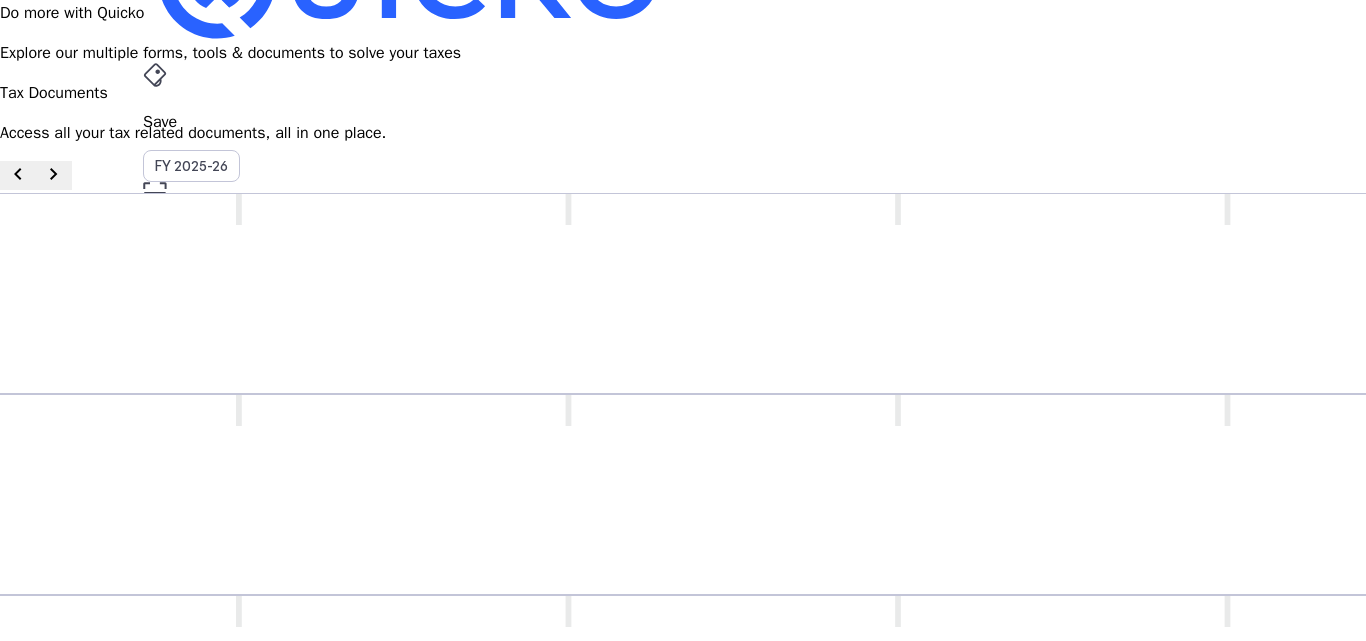 scroll, scrollTop: 0, scrollLeft: 0, axis: both 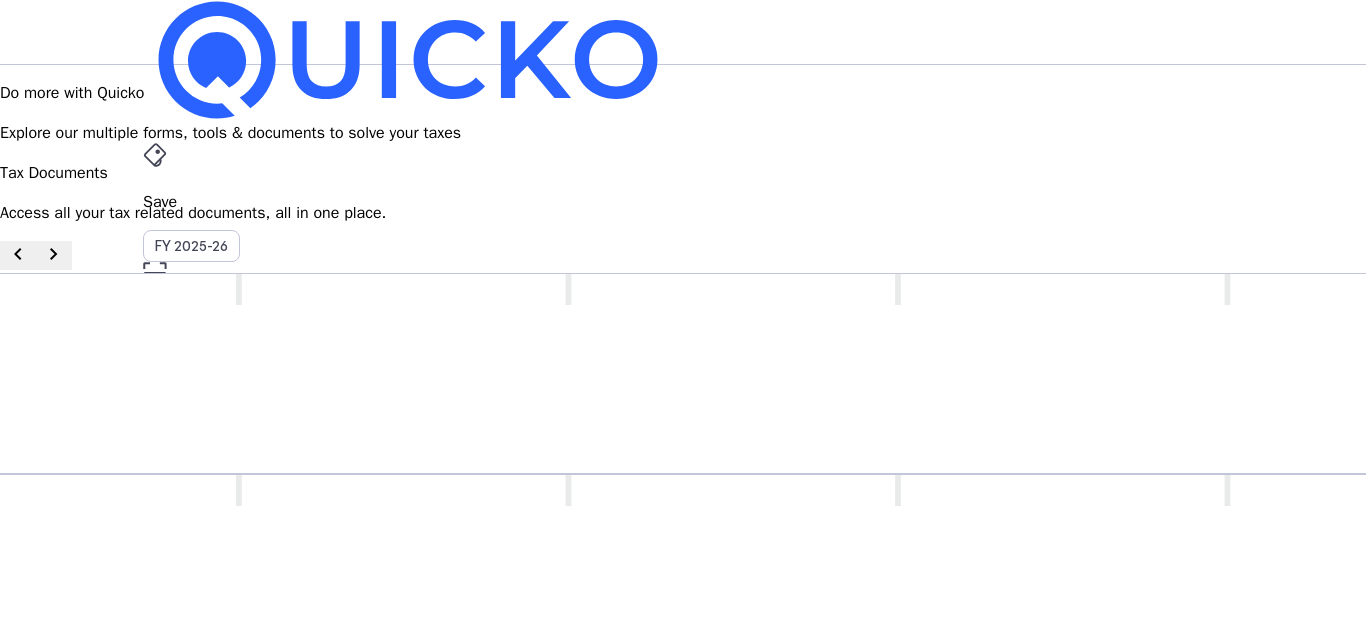 click on "chevron_right" at bounding box center [54, 254] 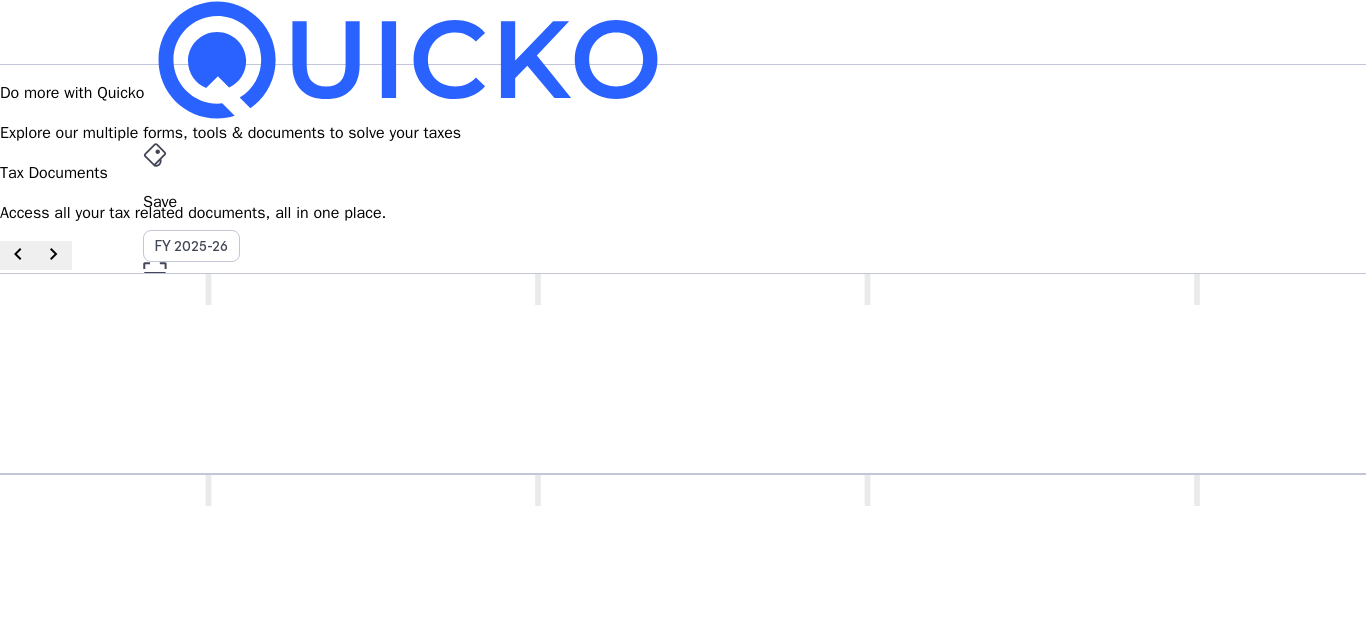 click on "chevron_right" at bounding box center [54, 254] 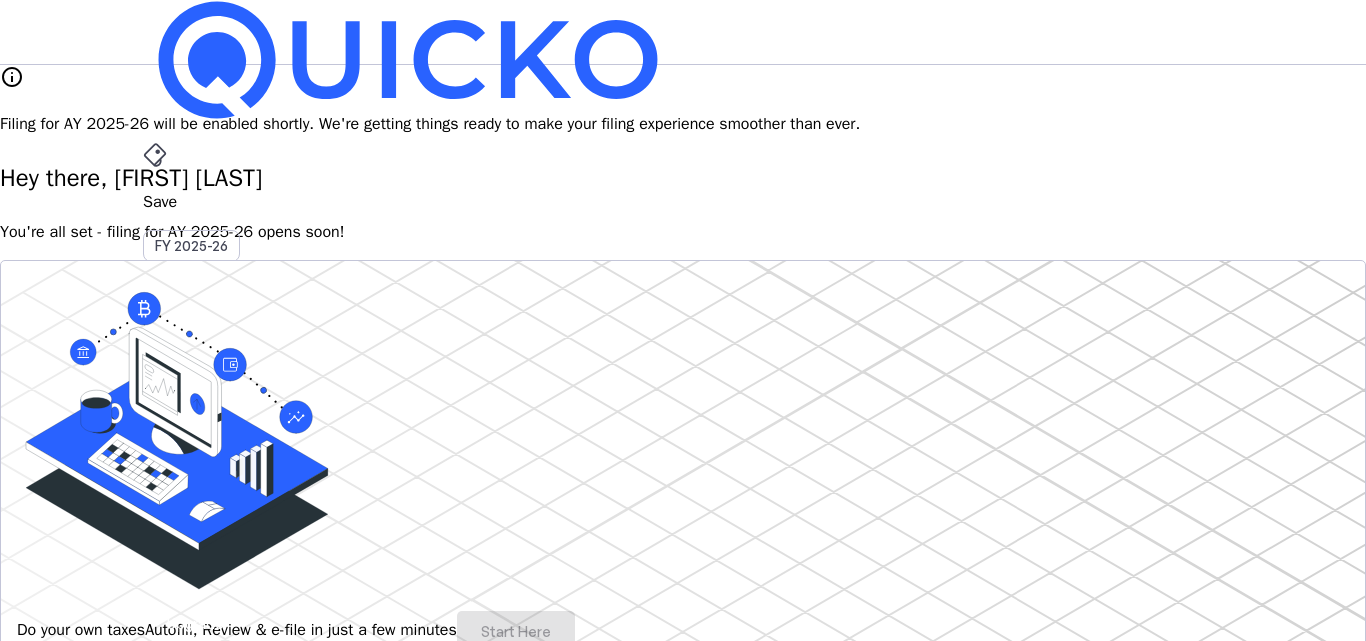 click at bounding box center (155, 155) 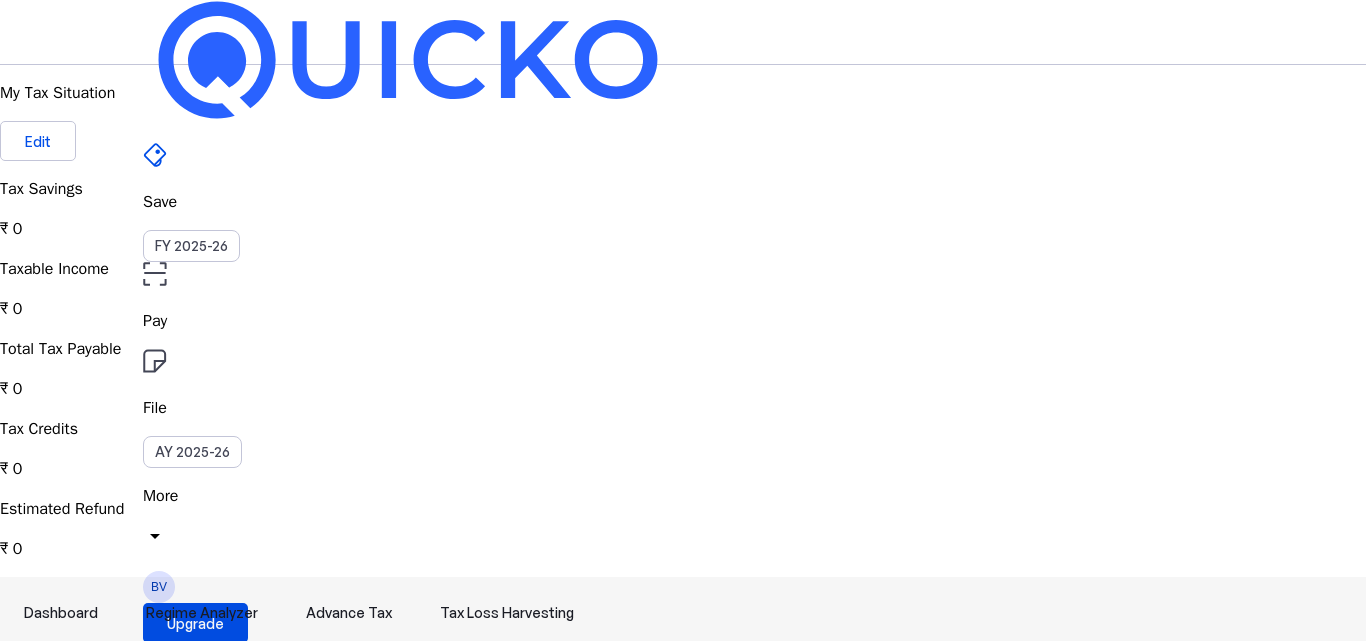 click on "Tax Loss Harvesting" at bounding box center [507, 613] 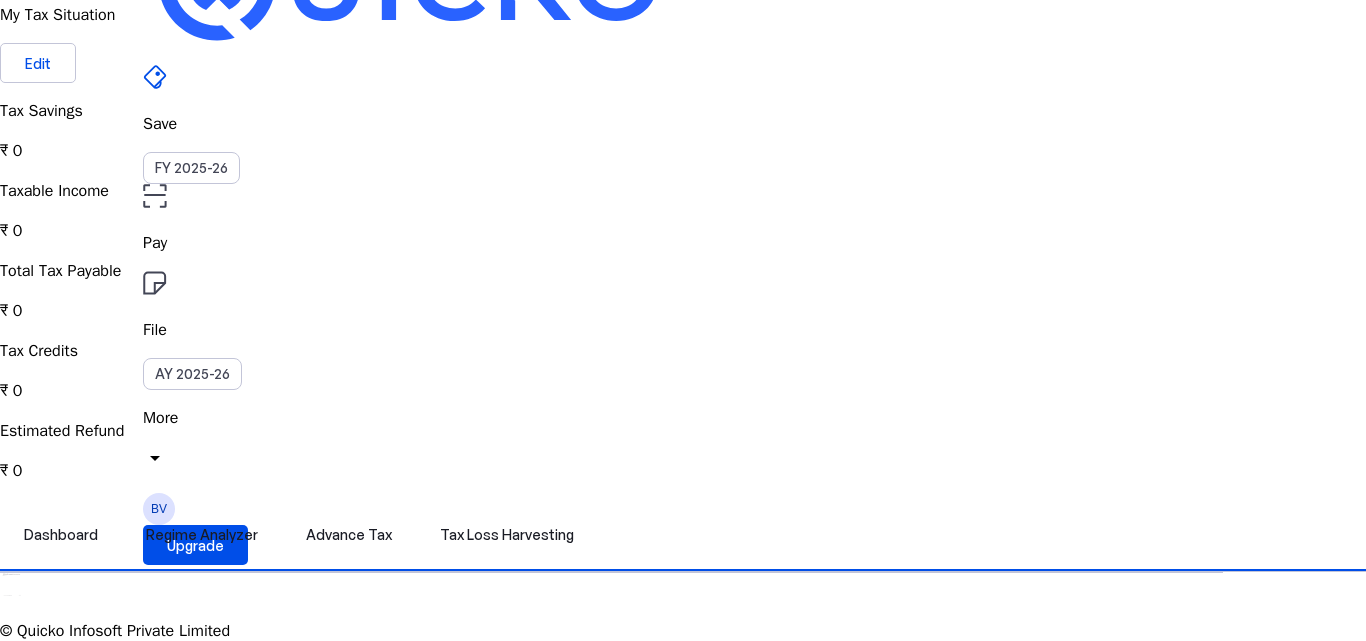 scroll, scrollTop: 0, scrollLeft: 0, axis: both 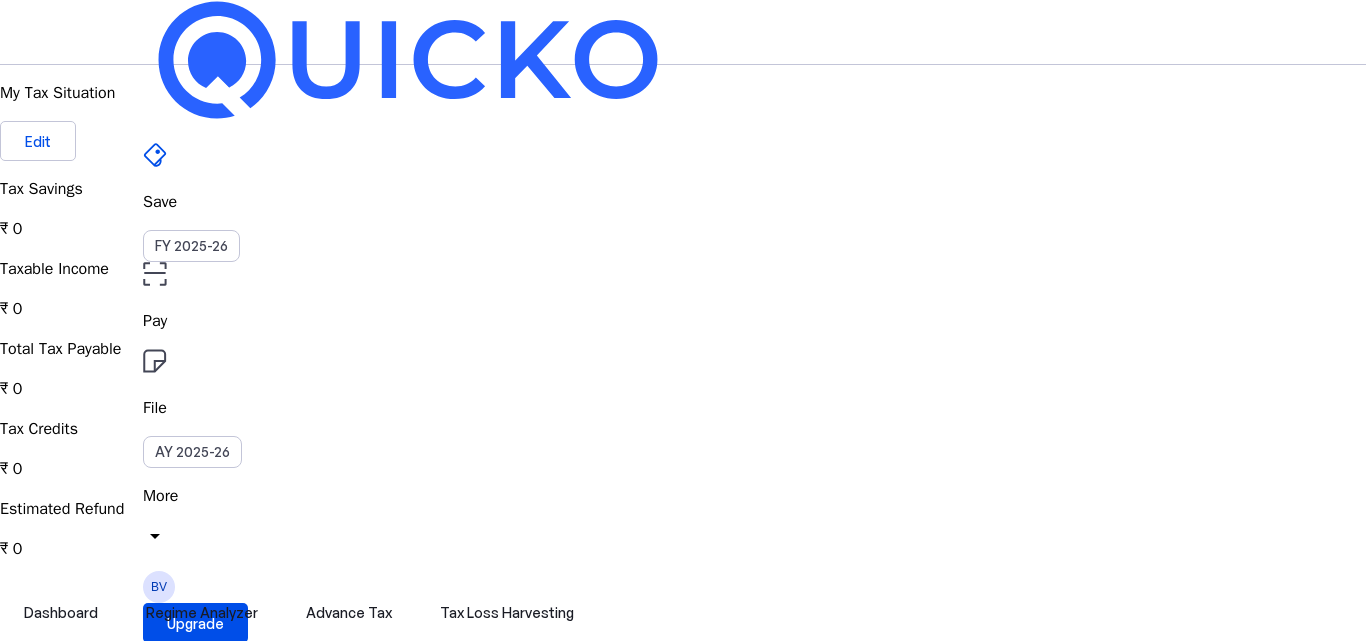 click on "Save FY 2025-26 Pay File AY 2025-26 More arrow_drop_down BV Upgrade" at bounding box center (683, 32) 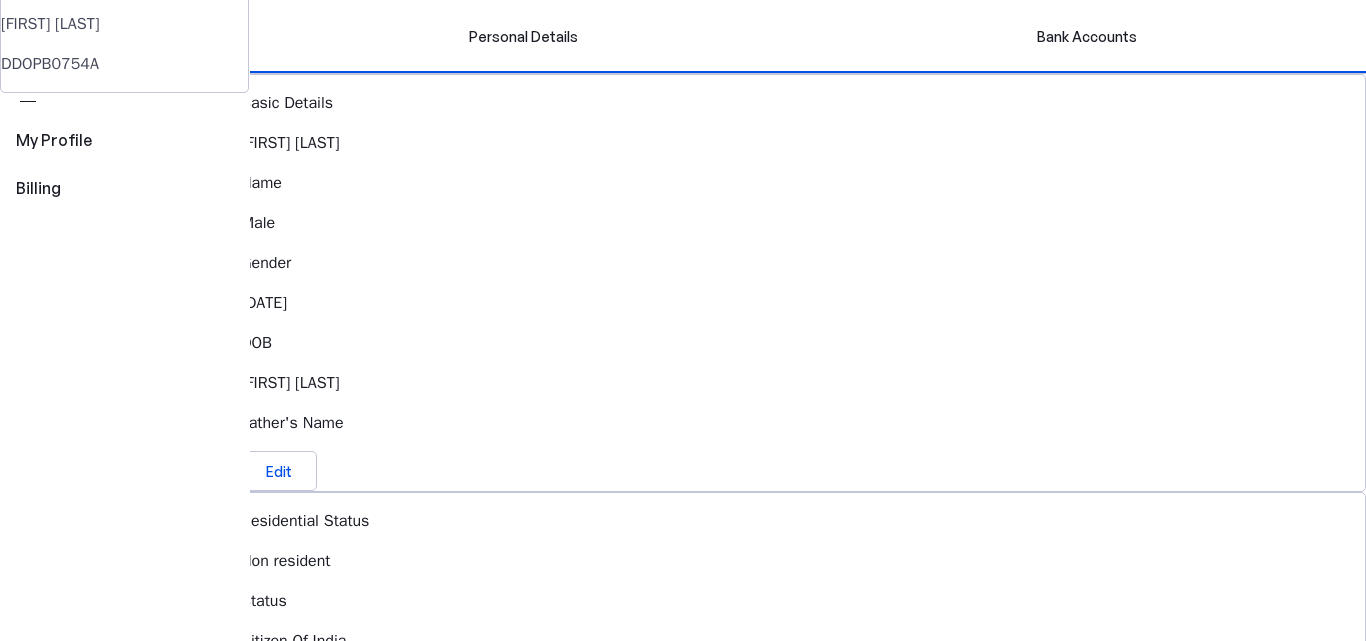 scroll, scrollTop: 0, scrollLeft: 0, axis: both 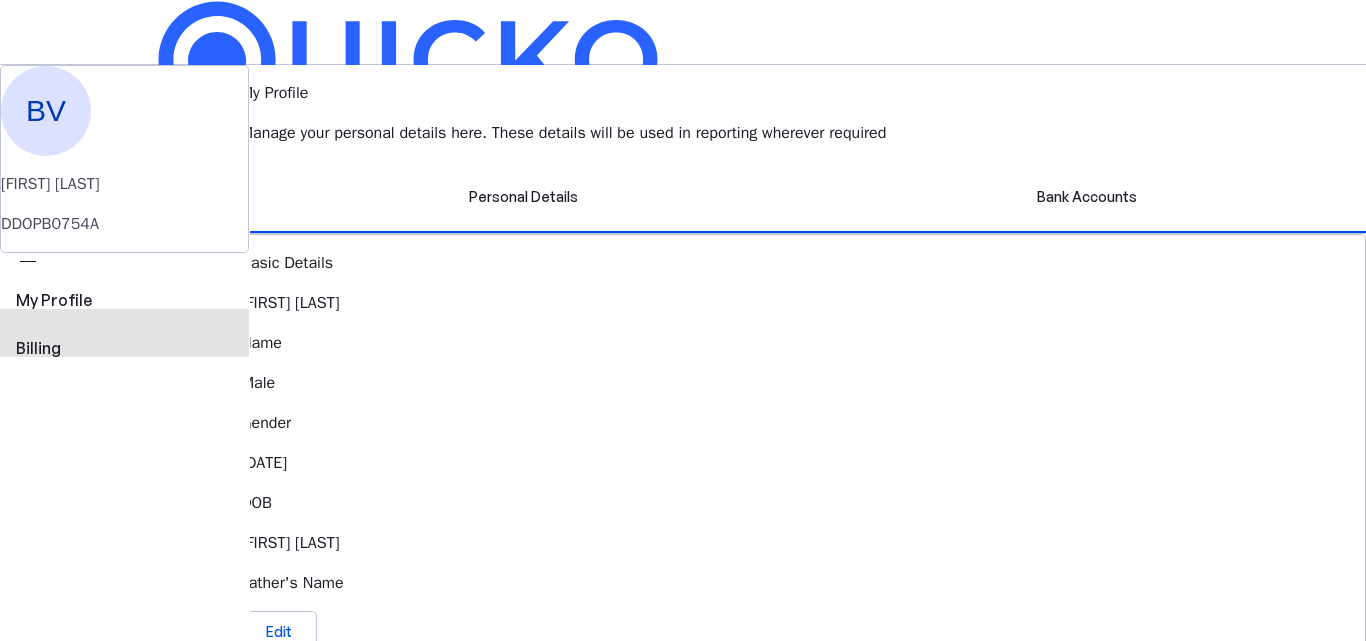 click on "Billing" at bounding box center [124, 348] 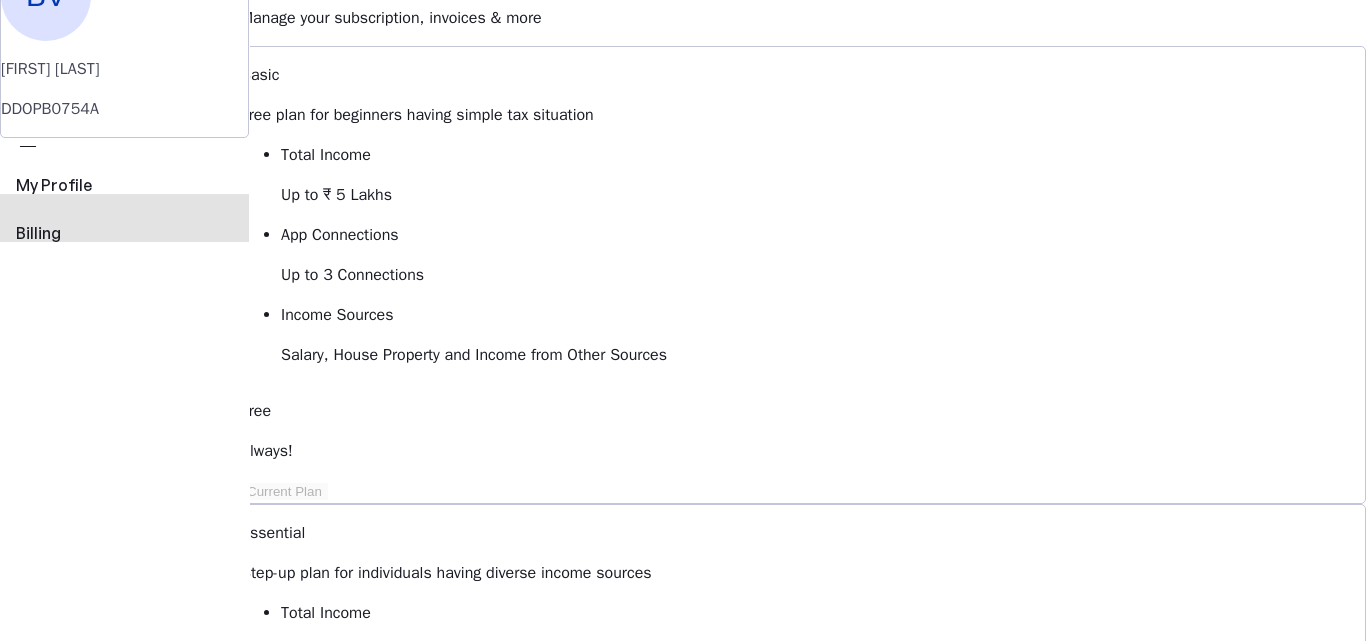 scroll, scrollTop: 0, scrollLeft: 0, axis: both 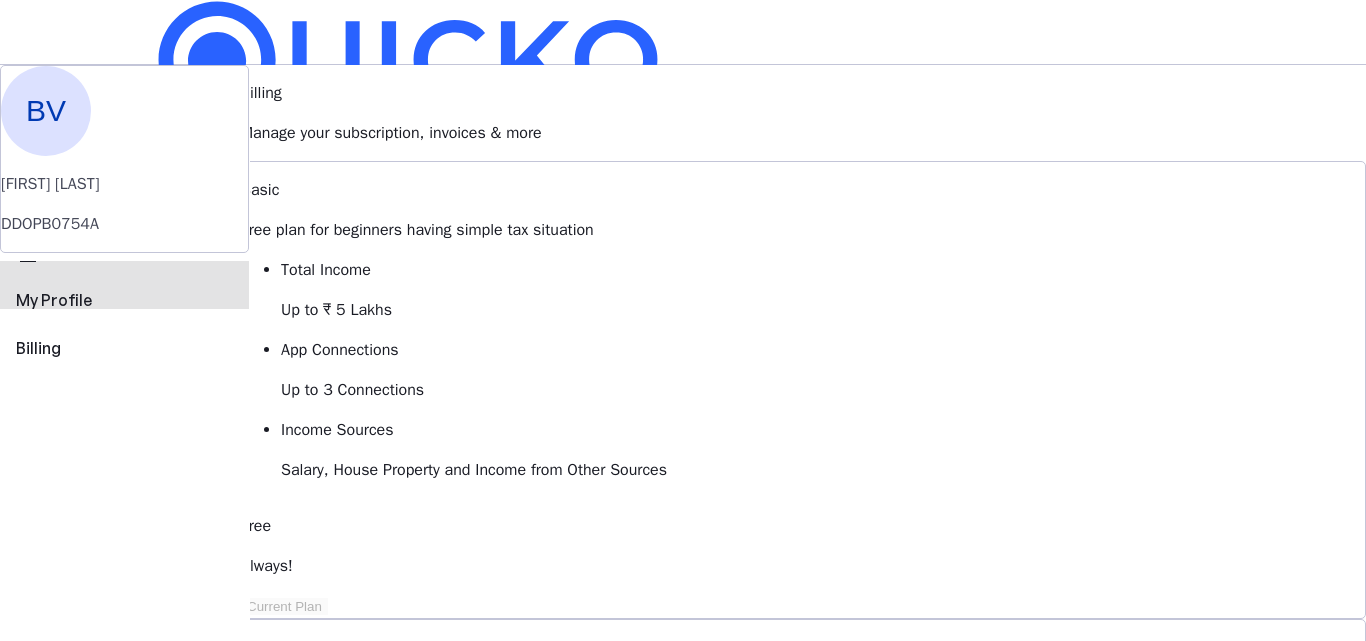 click on "My Profile" at bounding box center [124, 300] 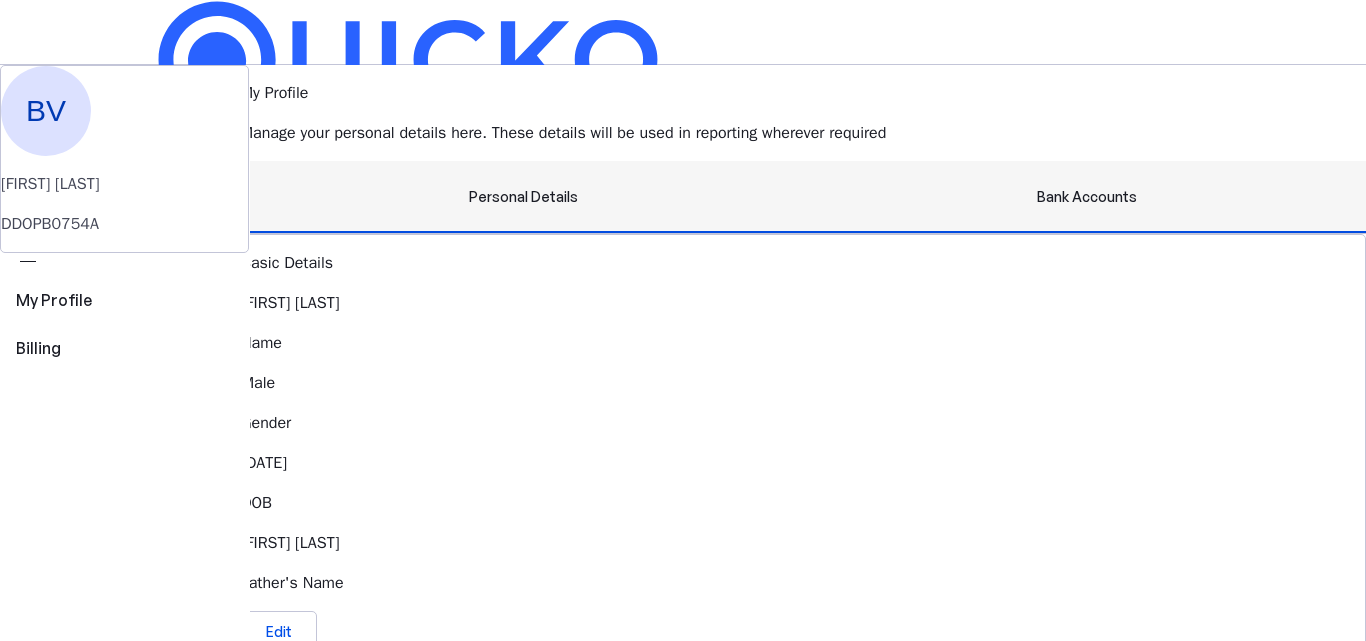 click on "Bank Accounts" at bounding box center (1087, 197) 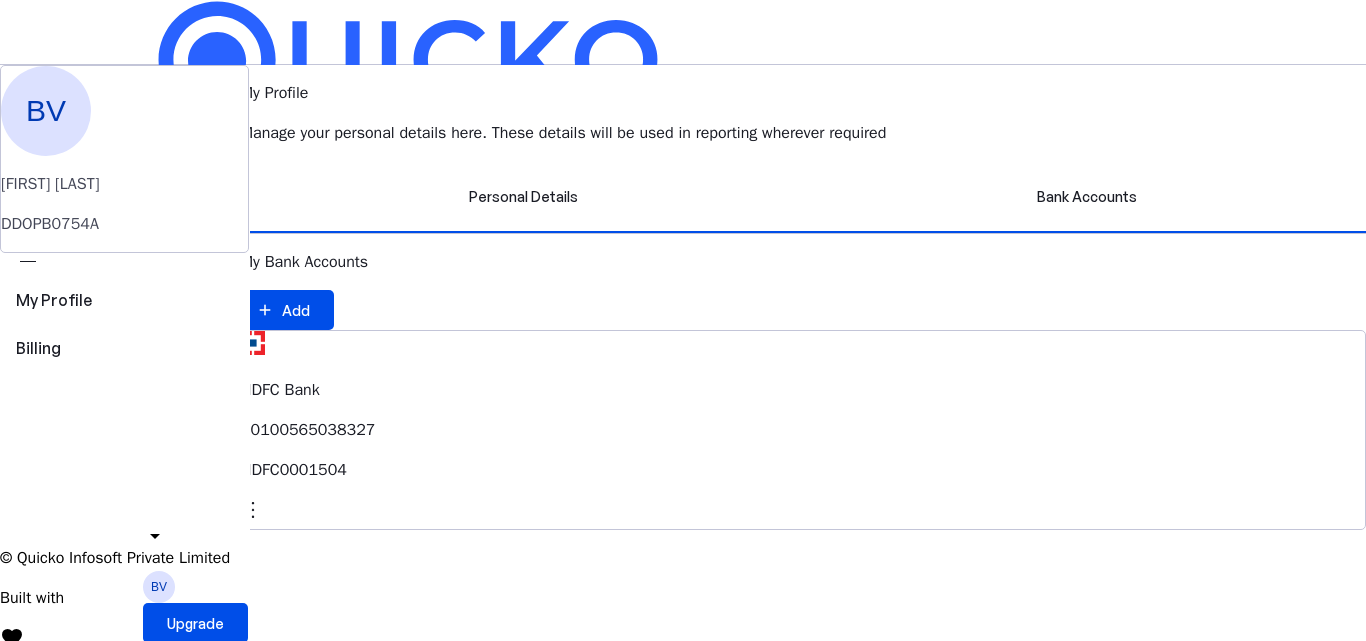 click on "Save FY 2025-26 Pay File AY 2025-26 More arrow_drop_down BV Upgrade" at bounding box center [683, 32] 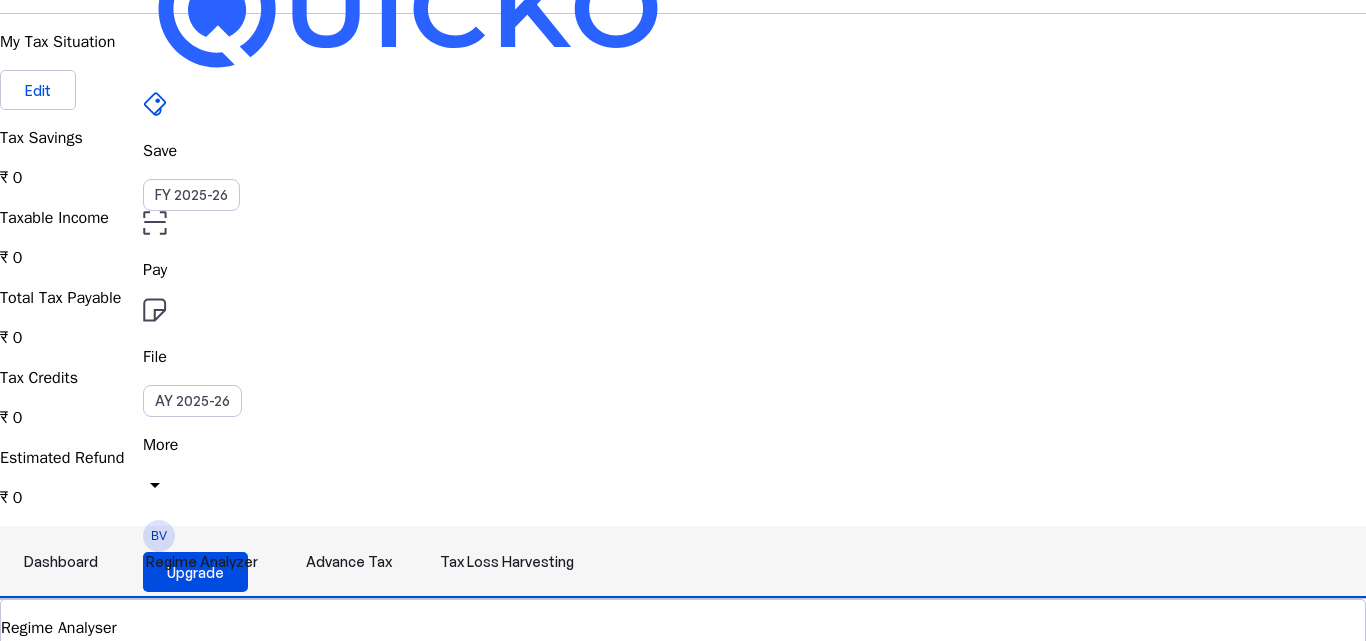 scroll, scrollTop: 0, scrollLeft: 0, axis: both 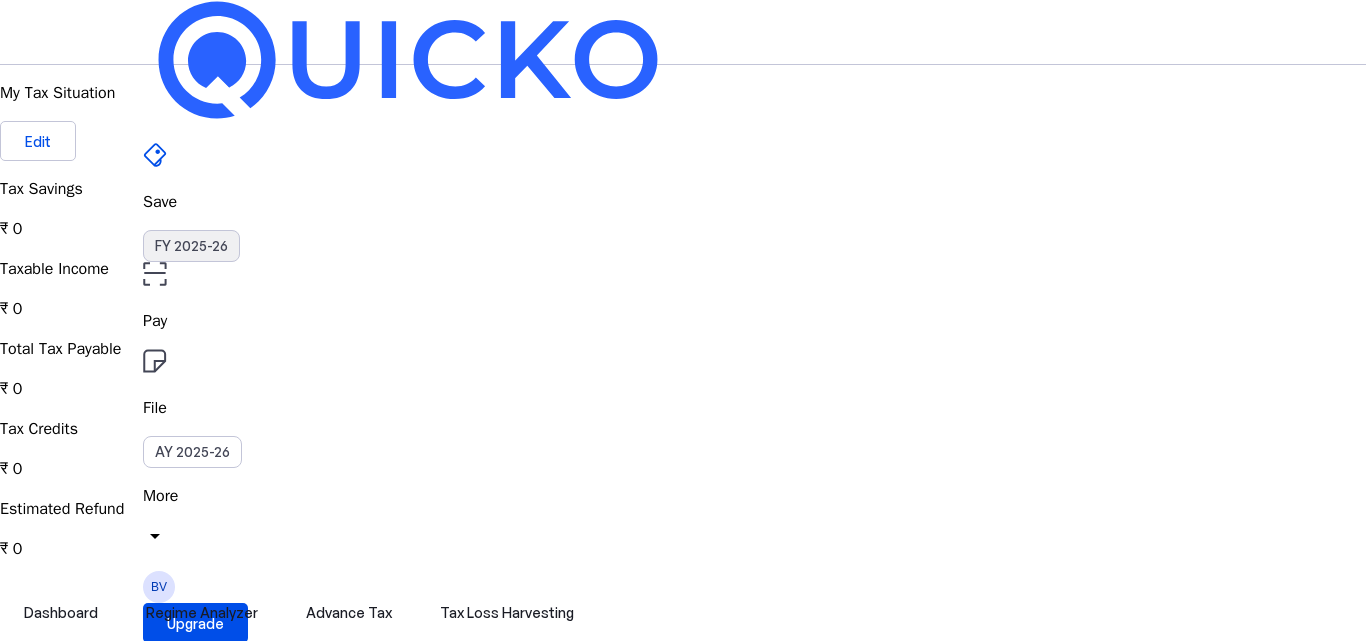 click on "FY 2025-26" at bounding box center (191, 246) 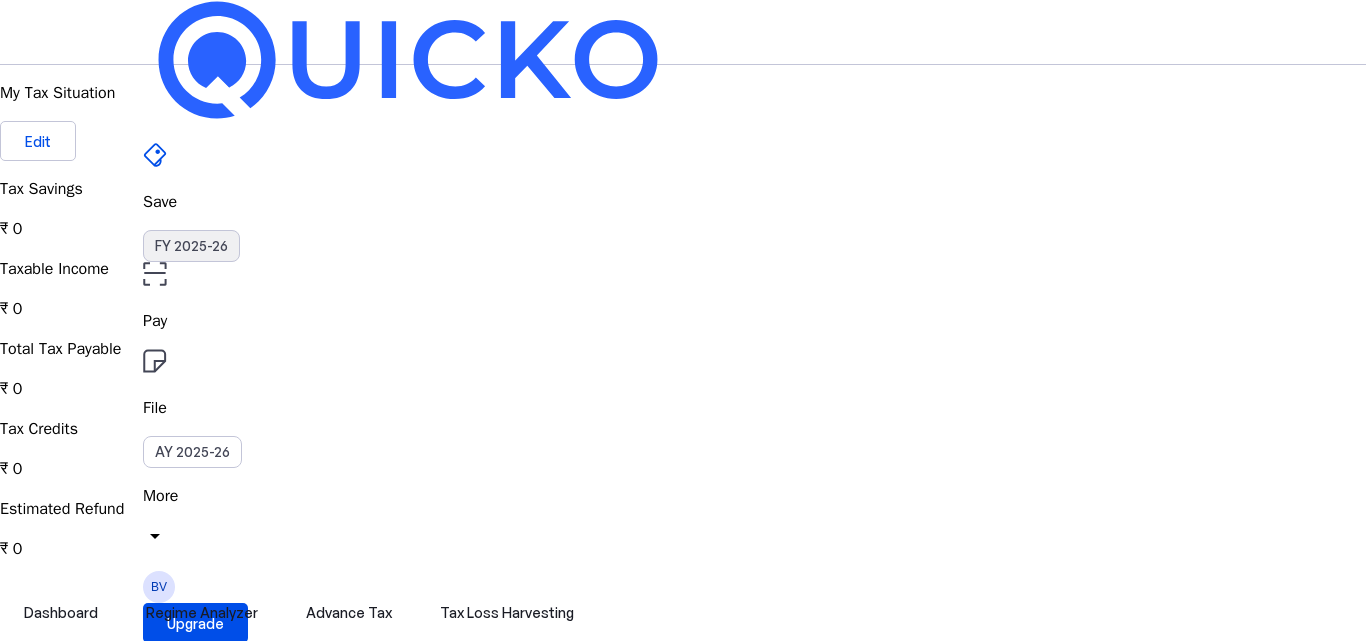 click on "FY 2025-26" at bounding box center [191, 246] 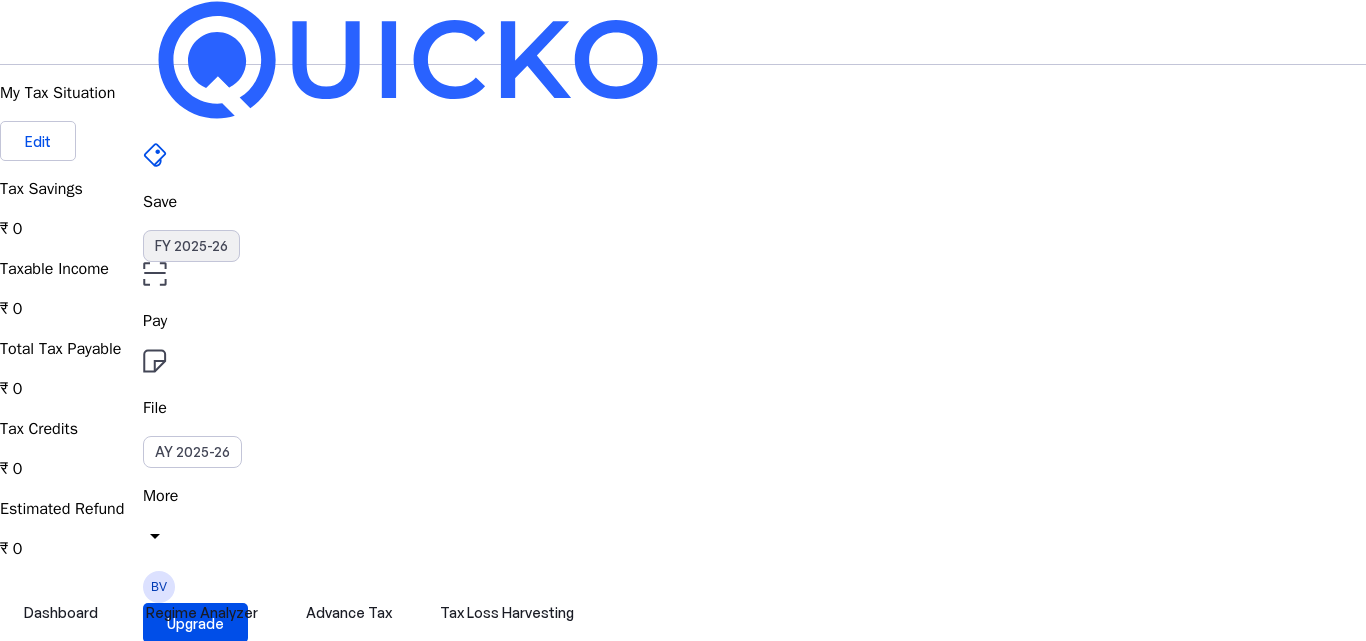 click on "FY 2025-26" at bounding box center [191, 246] 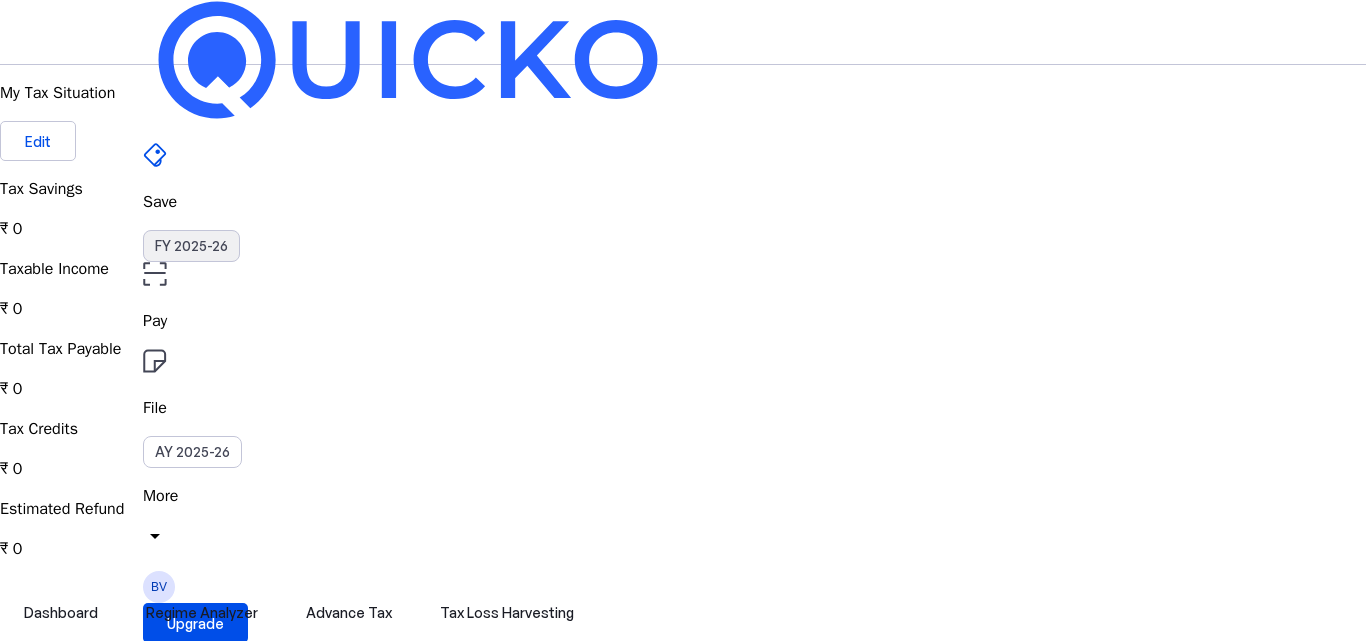 click on "FY 2025-26" at bounding box center [191, 246] 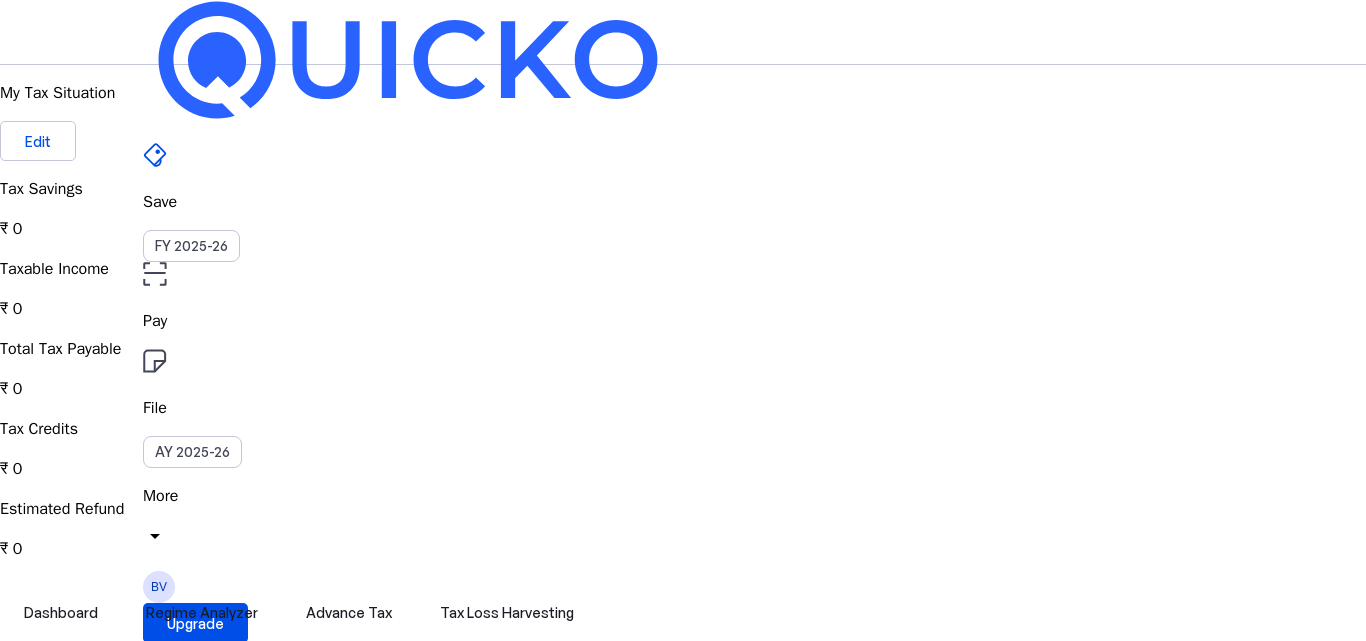 click on "More  arrow_drop_down" at bounding box center (683, 519) 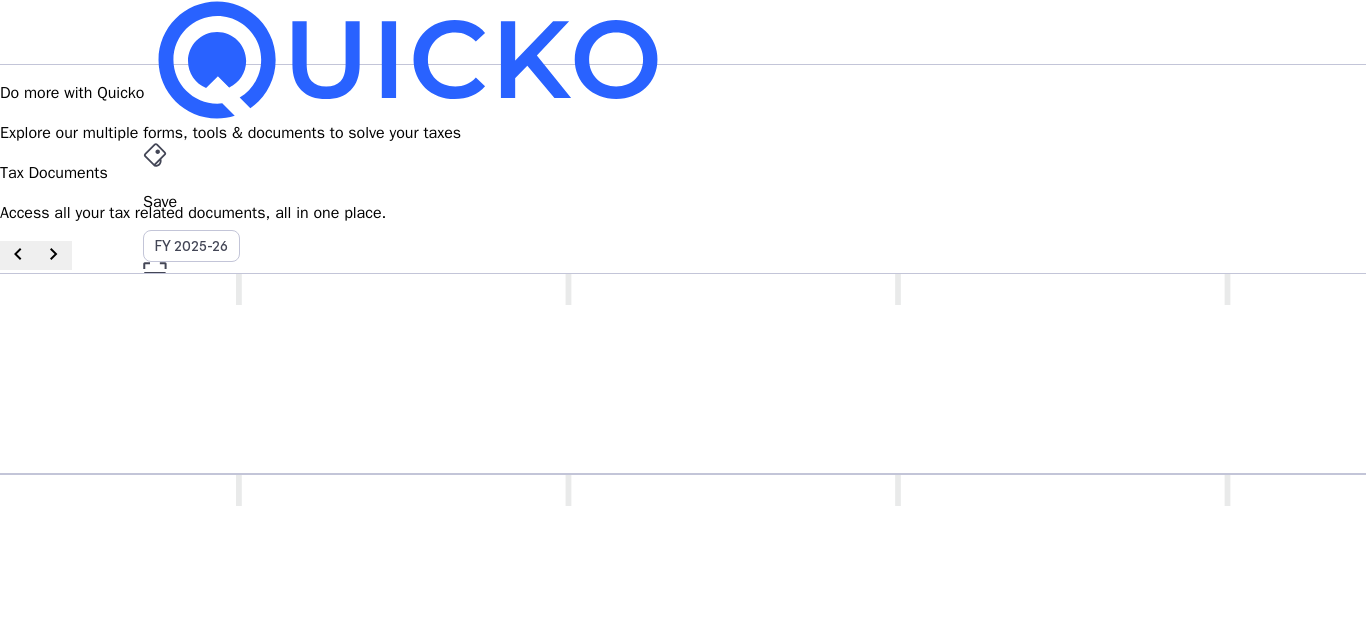 click on "chevron_right" at bounding box center (54, 254) 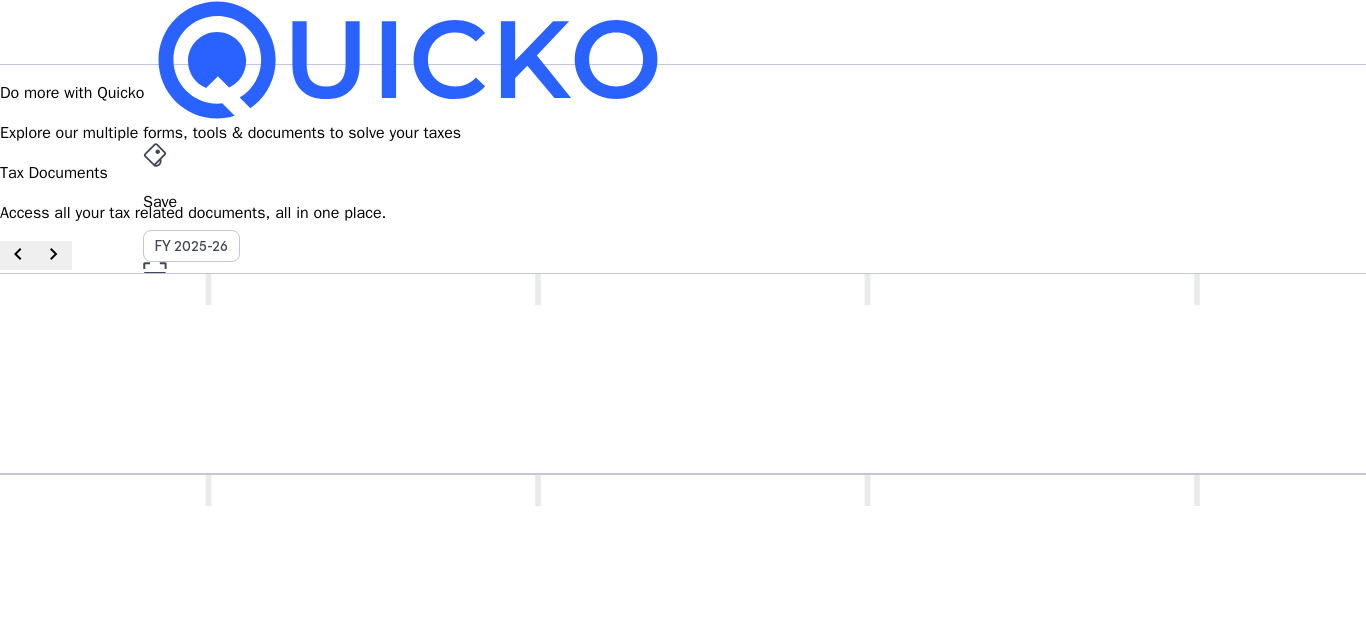 click on "chevron_right" at bounding box center [54, 254] 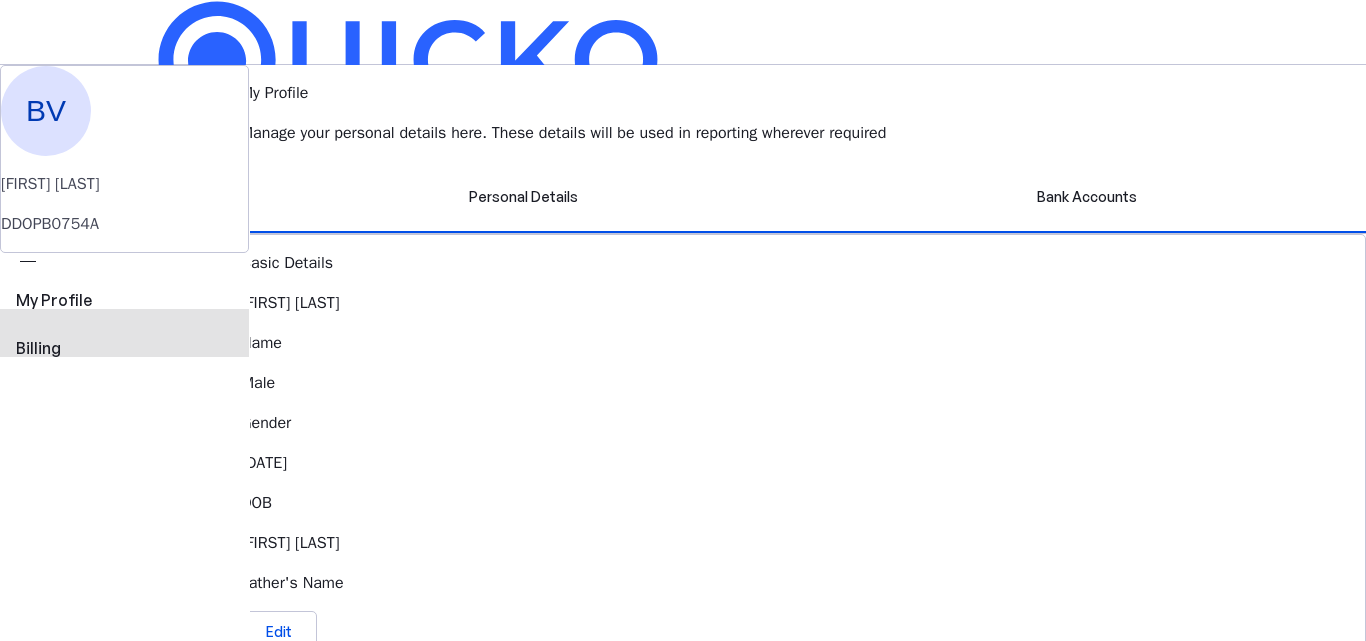 click on "Billing" at bounding box center [124, 348] 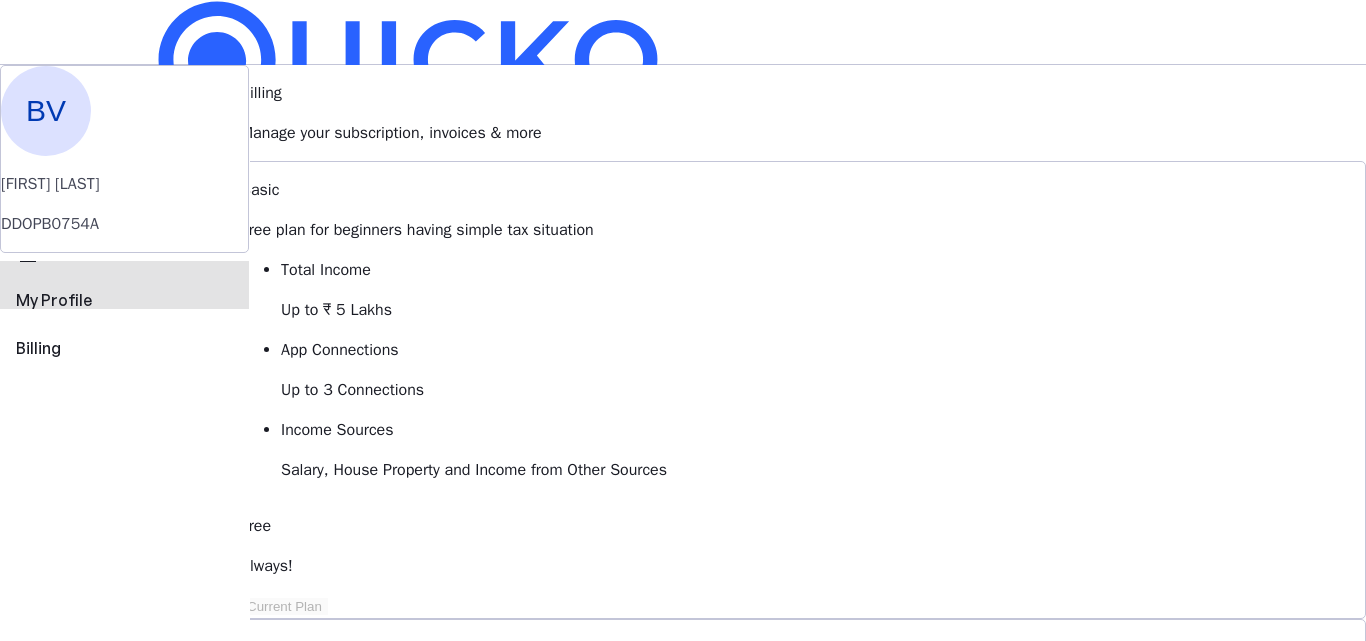 click on "perm_identity My Profile" at bounding box center (124, 285) 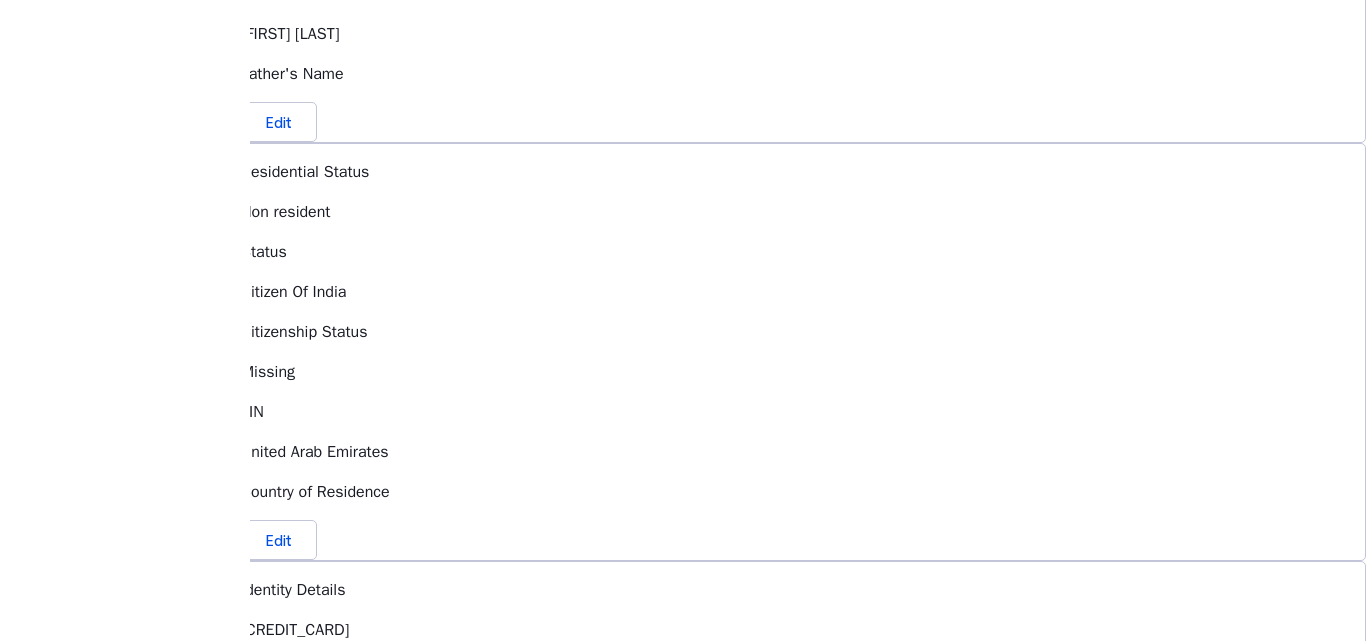 scroll, scrollTop: 0, scrollLeft: 0, axis: both 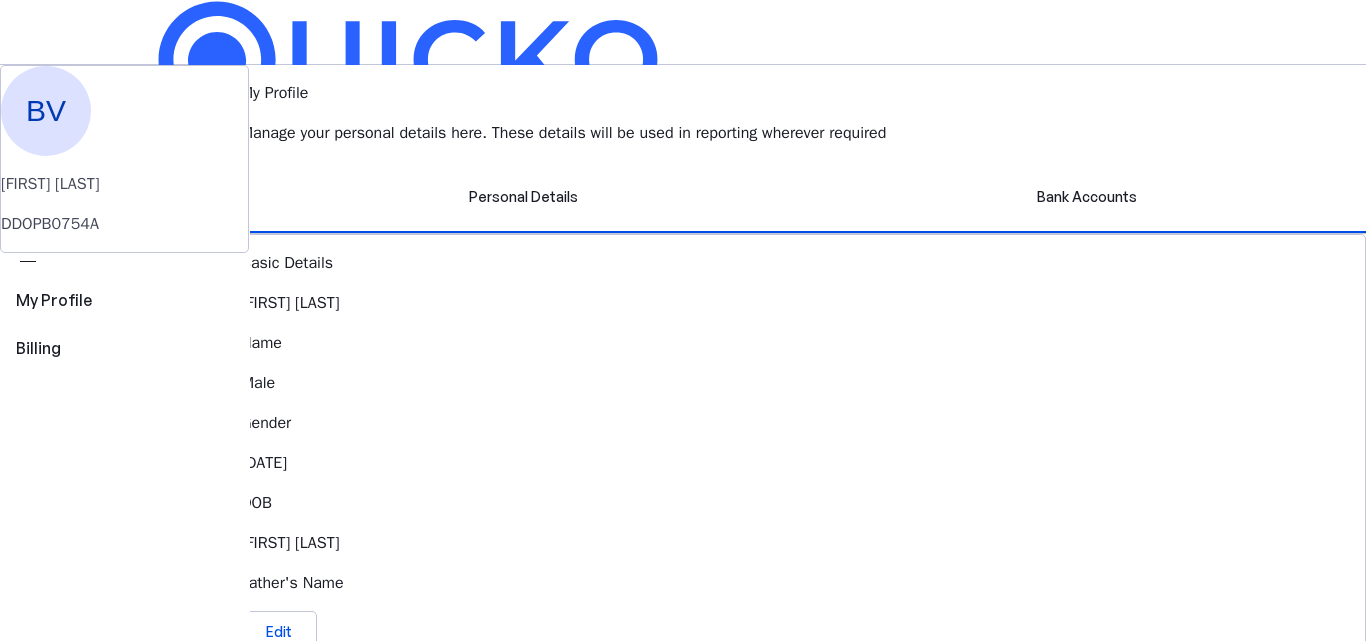 click on "Save FY 2025-26 Pay File AY 2025-26 More arrow_drop_down BV Upgrade" at bounding box center [683, 32] 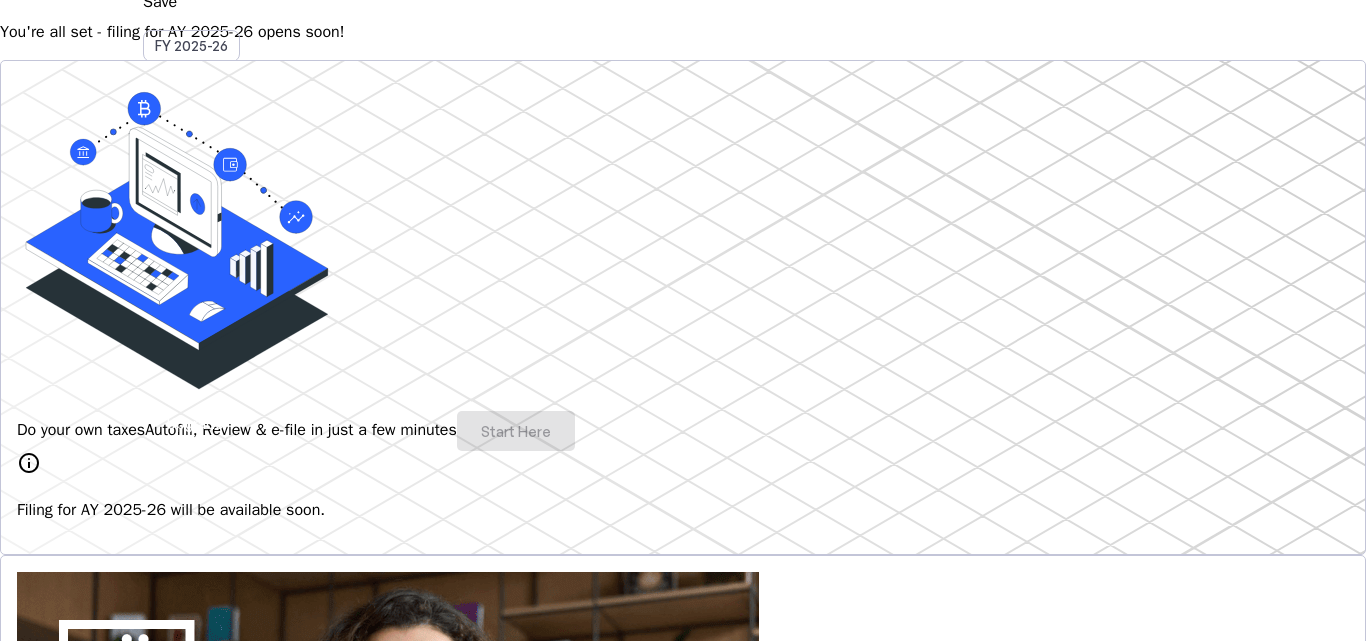 scroll, scrollTop: 0, scrollLeft: 0, axis: both 